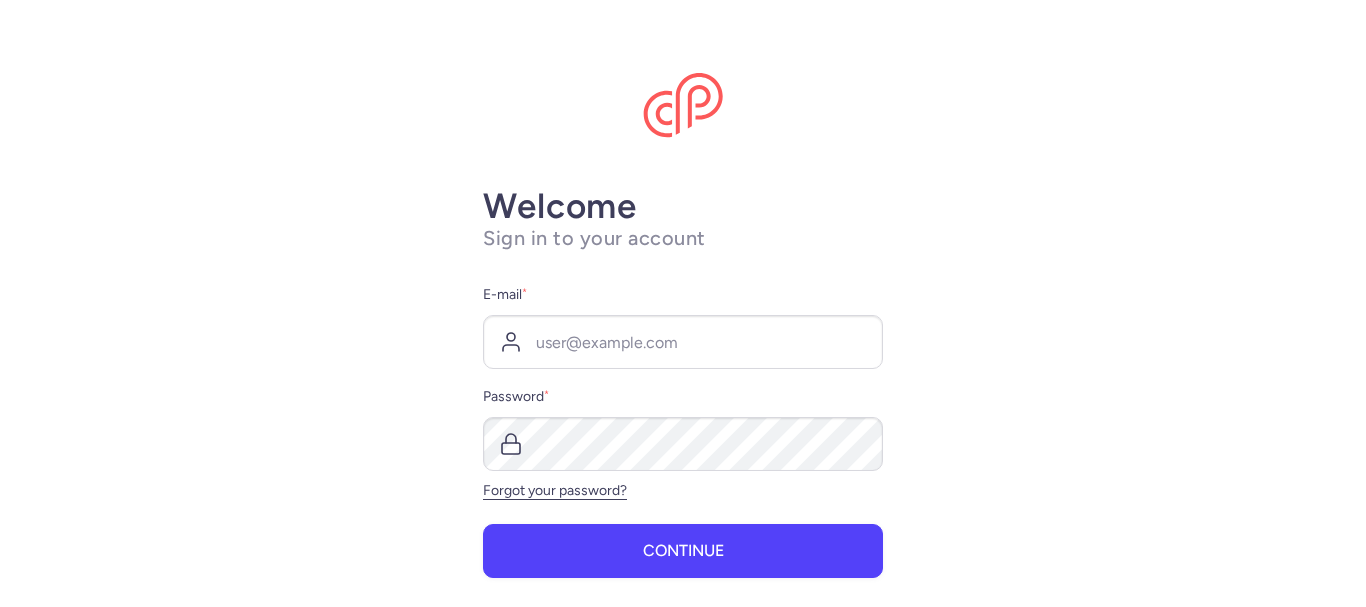 scroll, scrollTop: 0, scrollLeft: 0, axis: both 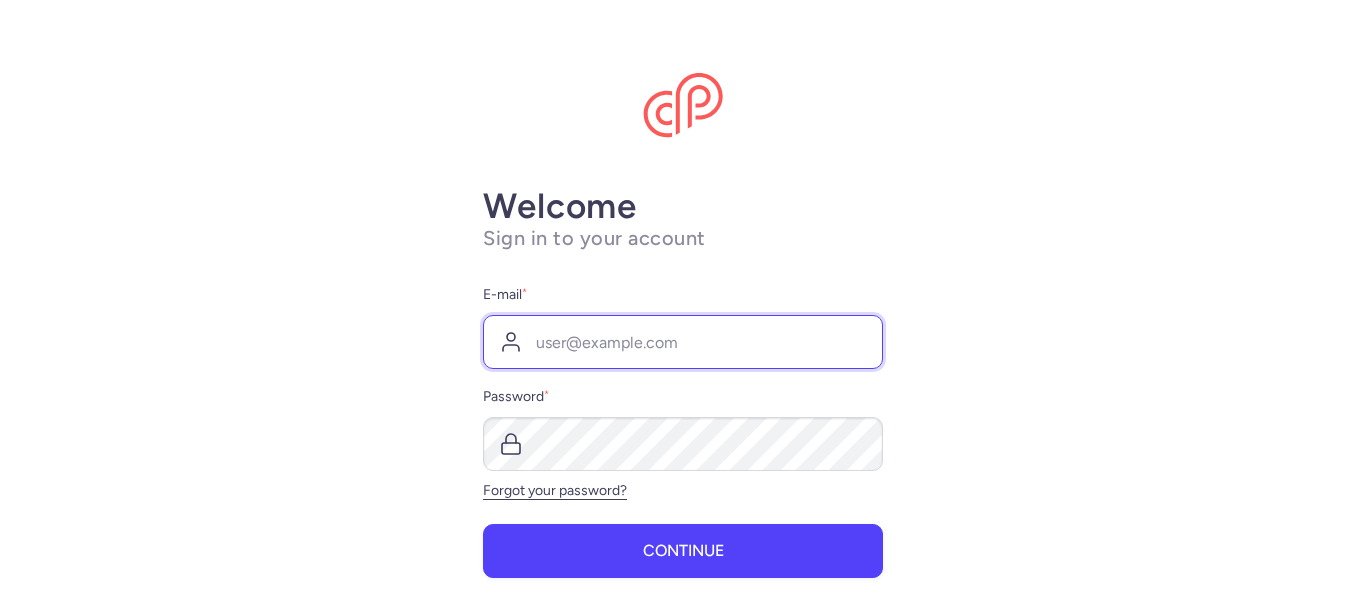 type on "[PERSON_NAME][EMAIL_ADDRESS][DOMAIN_NAME]" 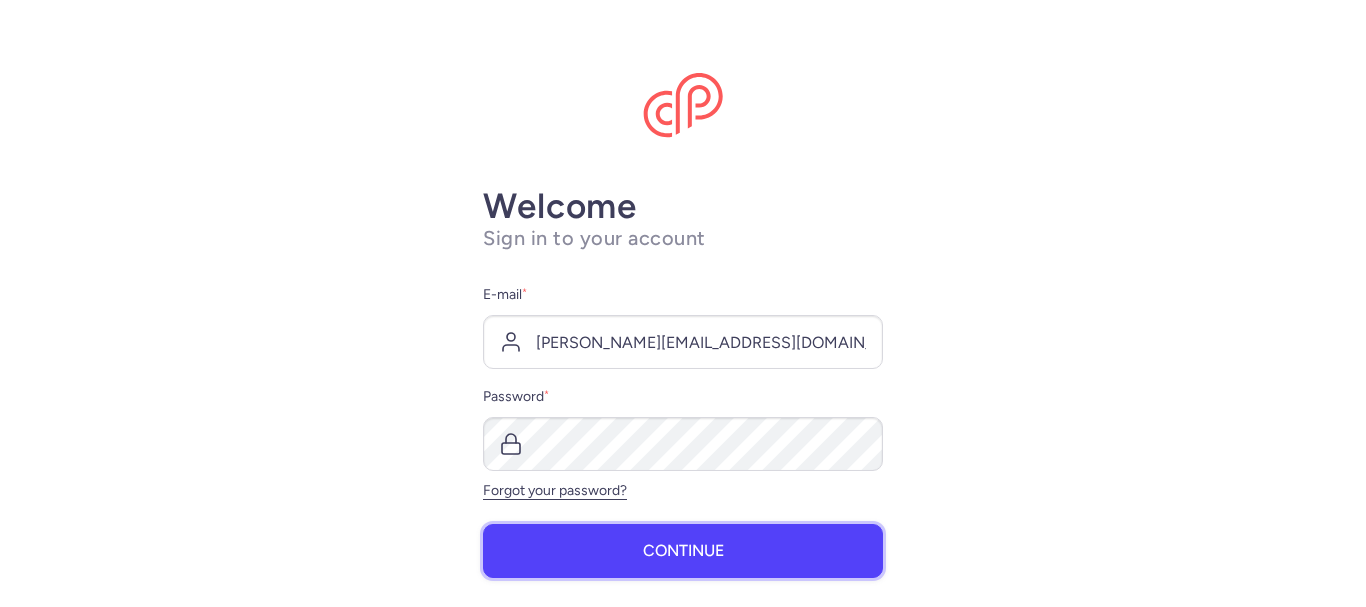 click on "Continue" at bounding box center (683, 551) 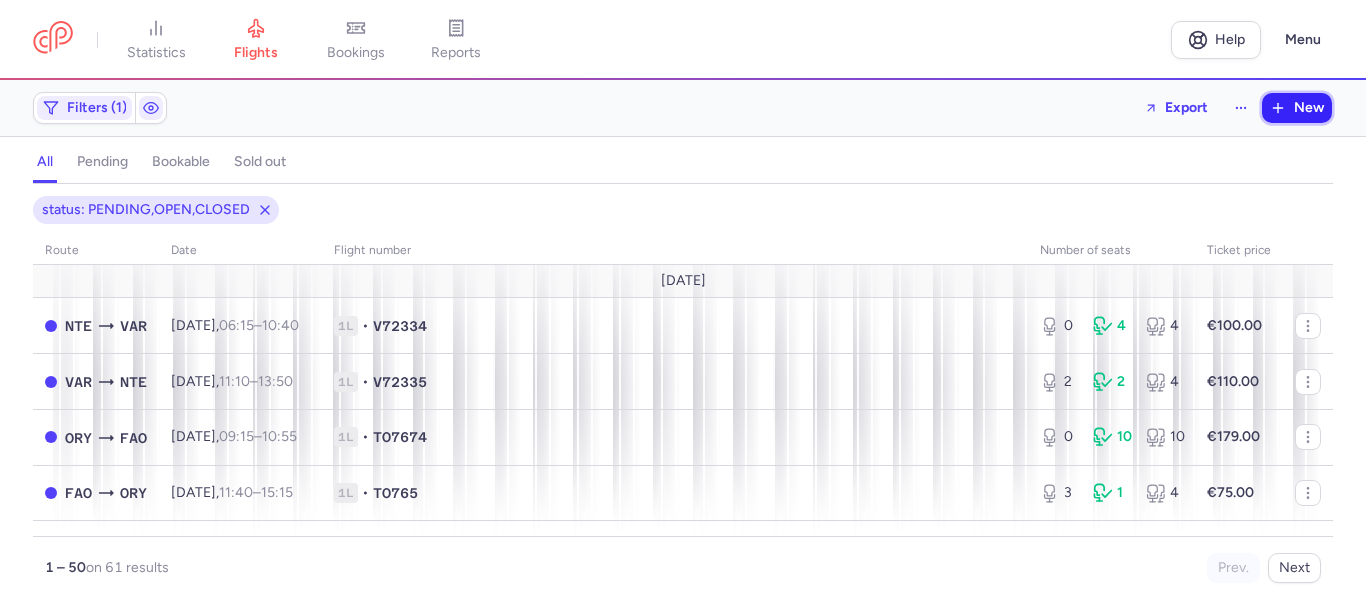 click on "New" at bounding box center (1297, 108) 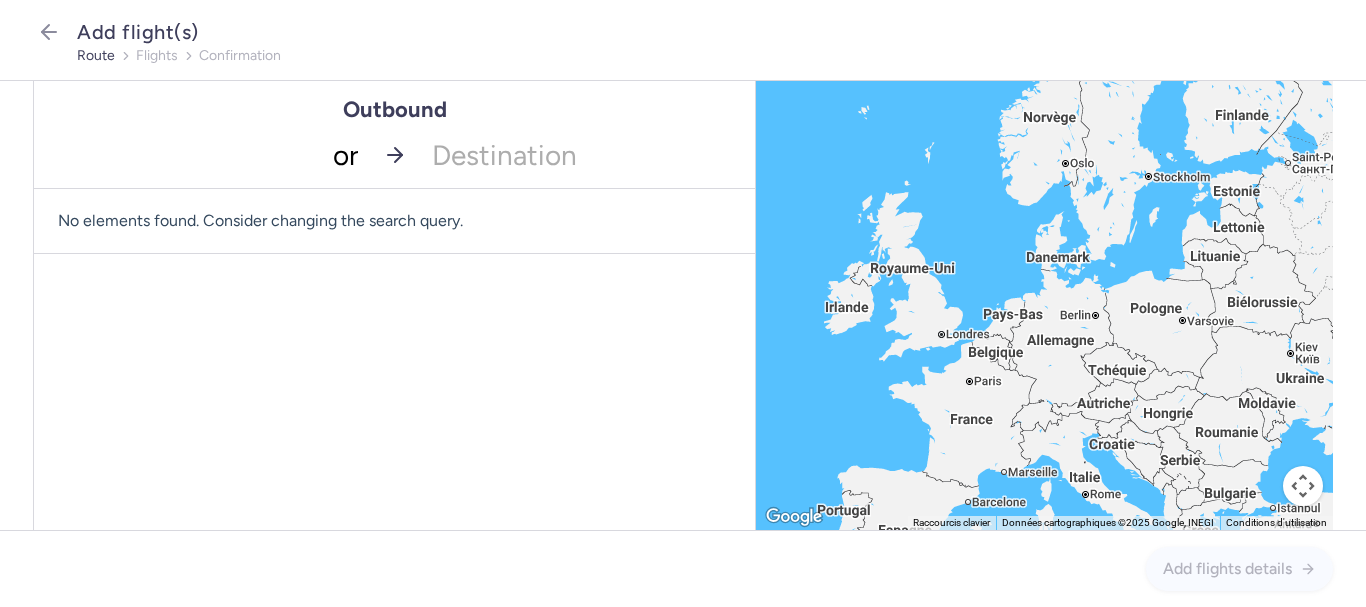 type on "ory" 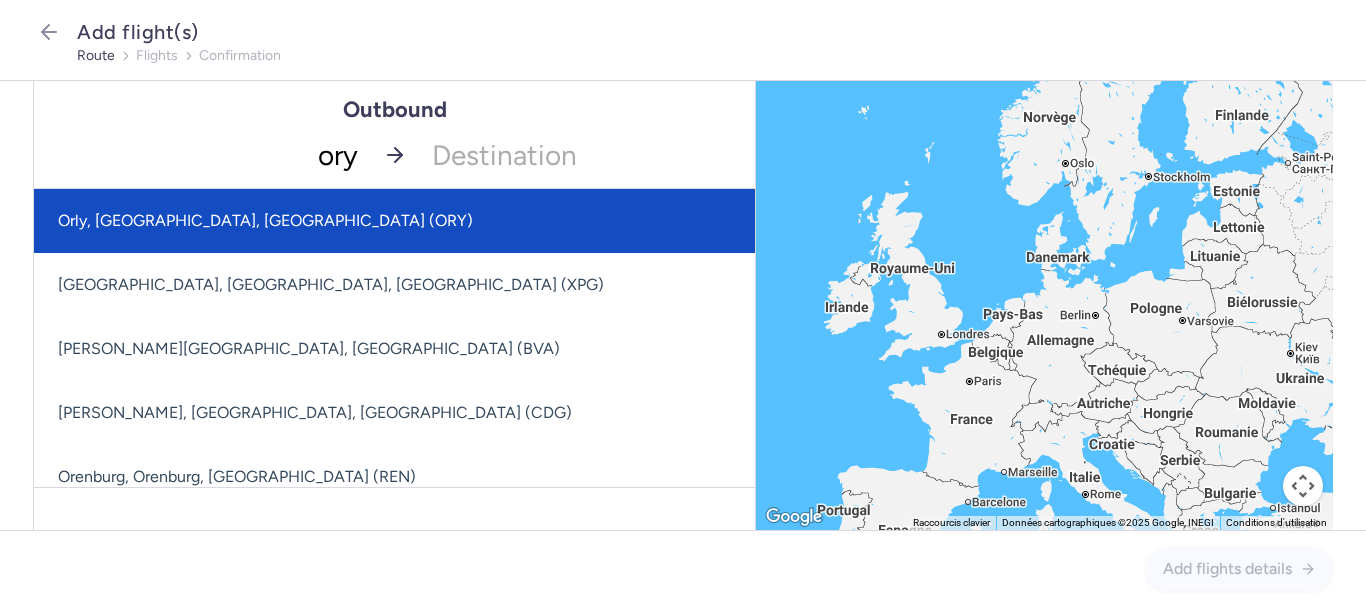 click on "Orly, Paris, France (ORY)" at bounding box center (394, 221) 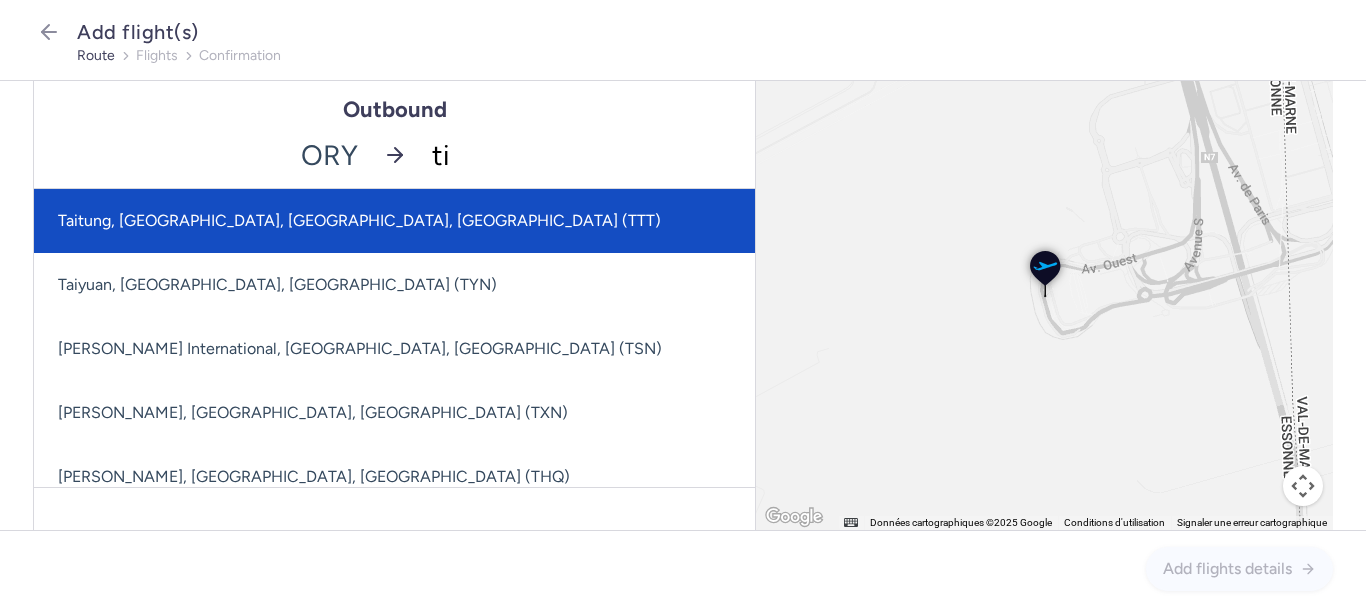 type on "tia" 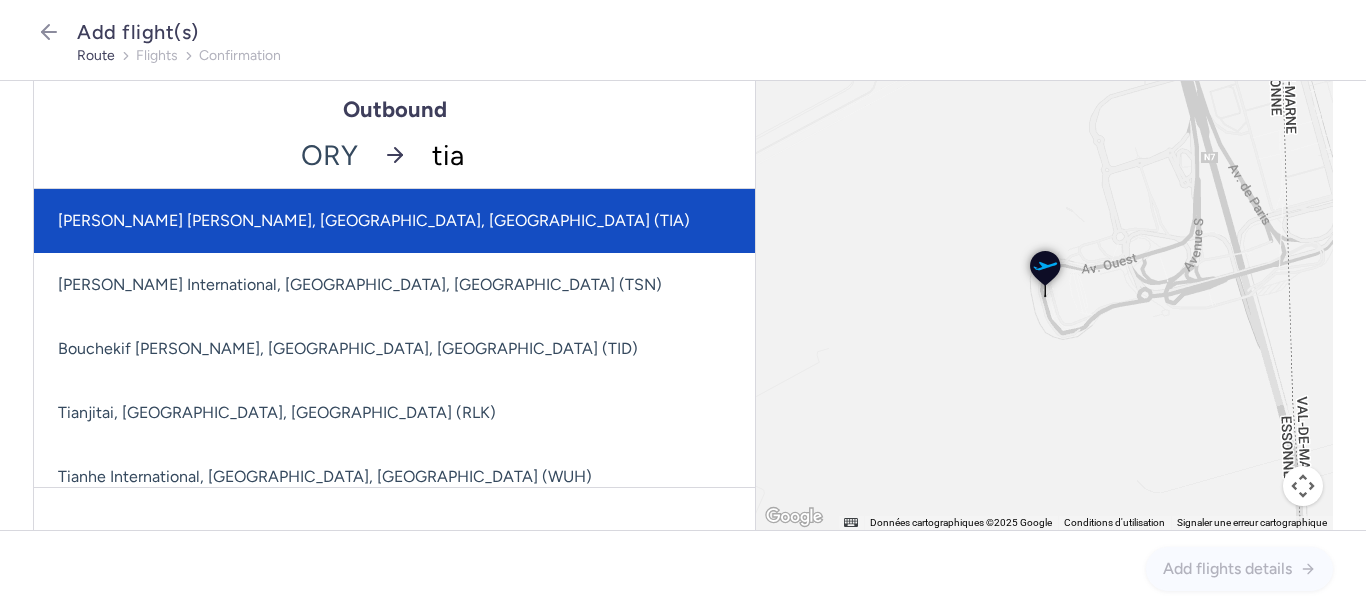 click on "Rinas Mother Teresa, Tirana, Albania (TIA)" 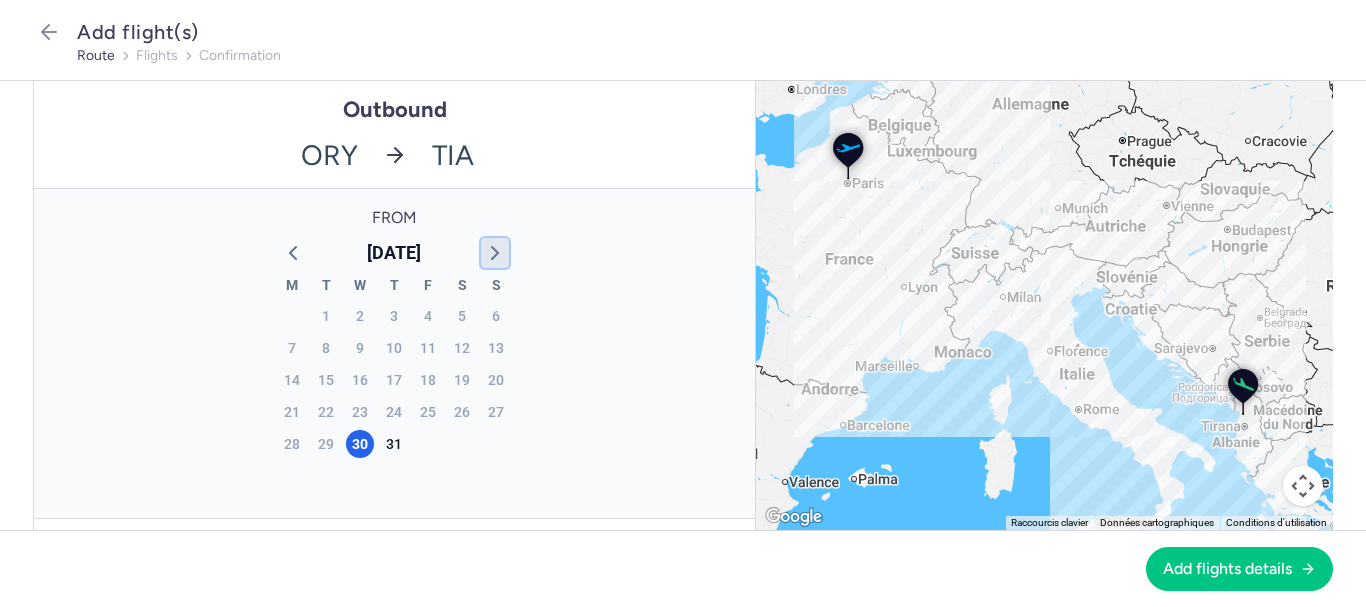 click 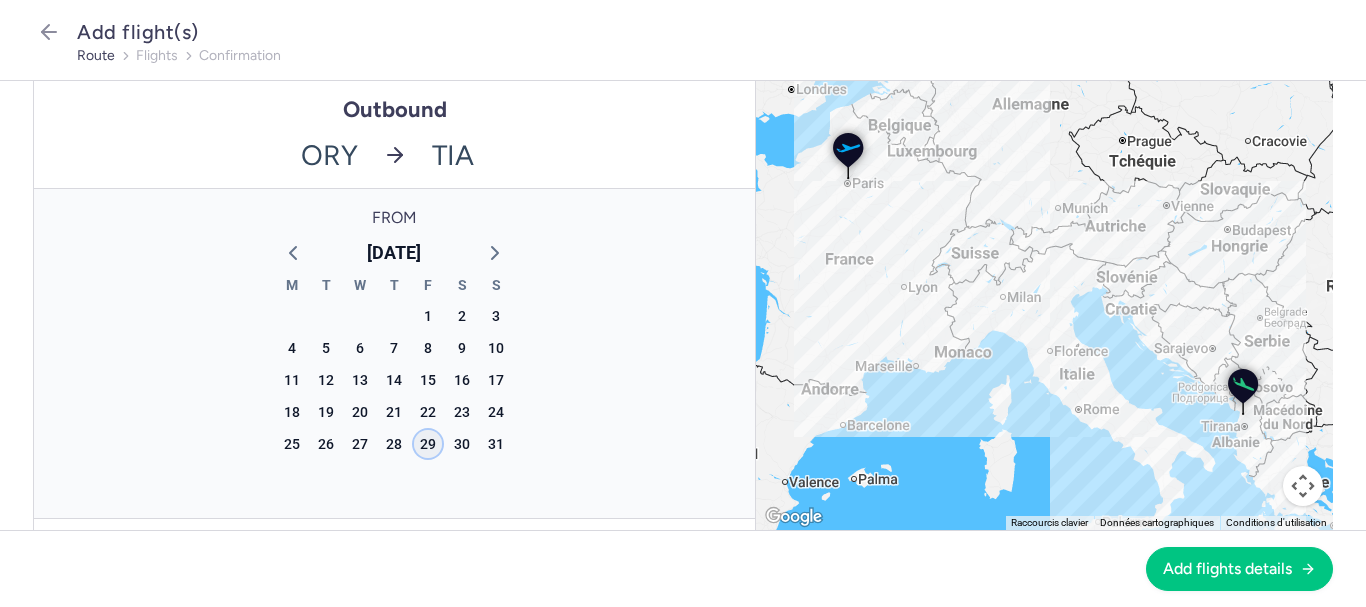 click on "29" 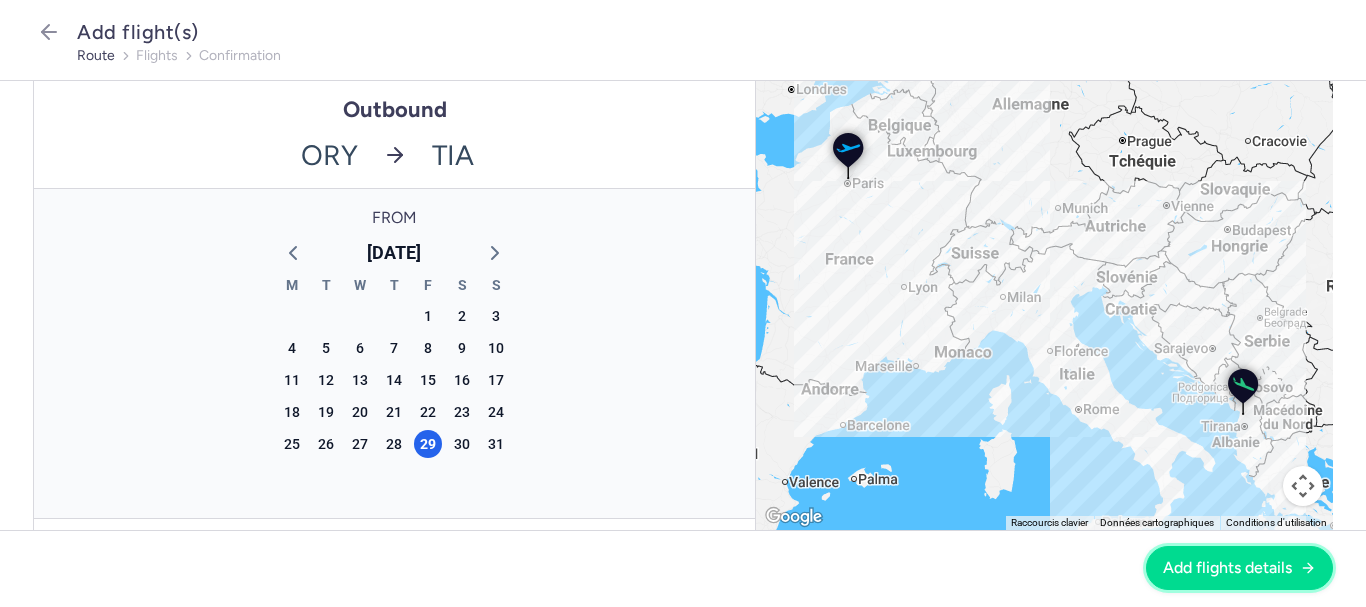 click on "Add flights details" at bounding box center (1239, 568) 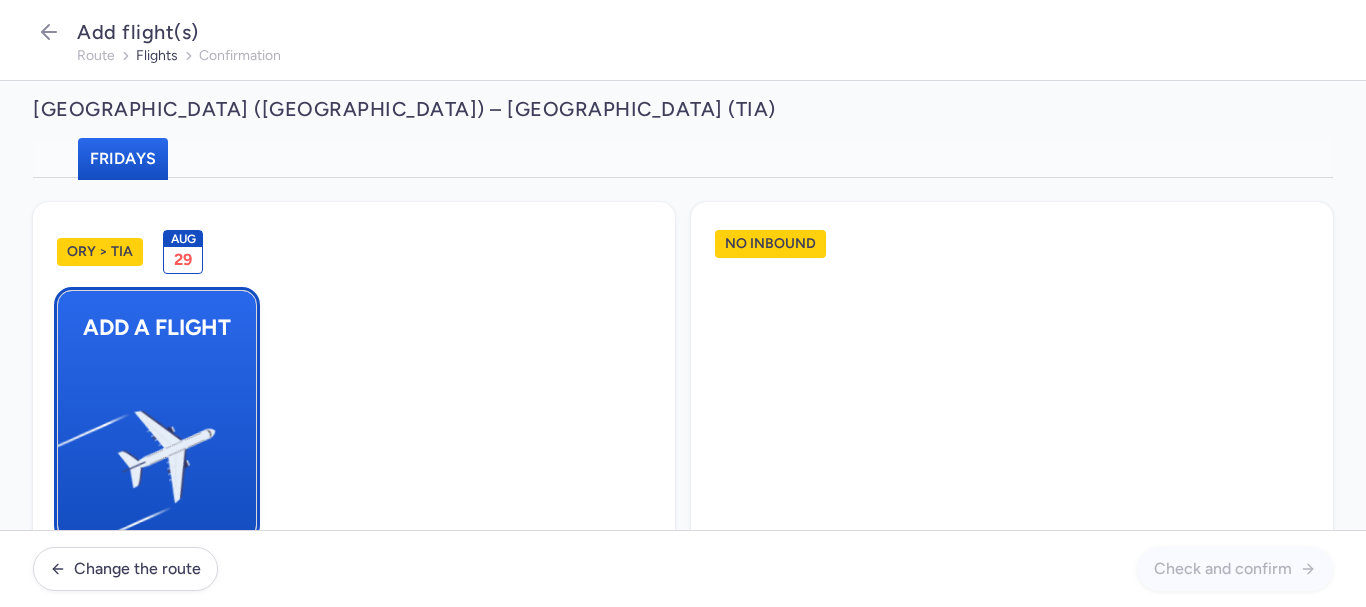 click at bounding box center (68, 448) 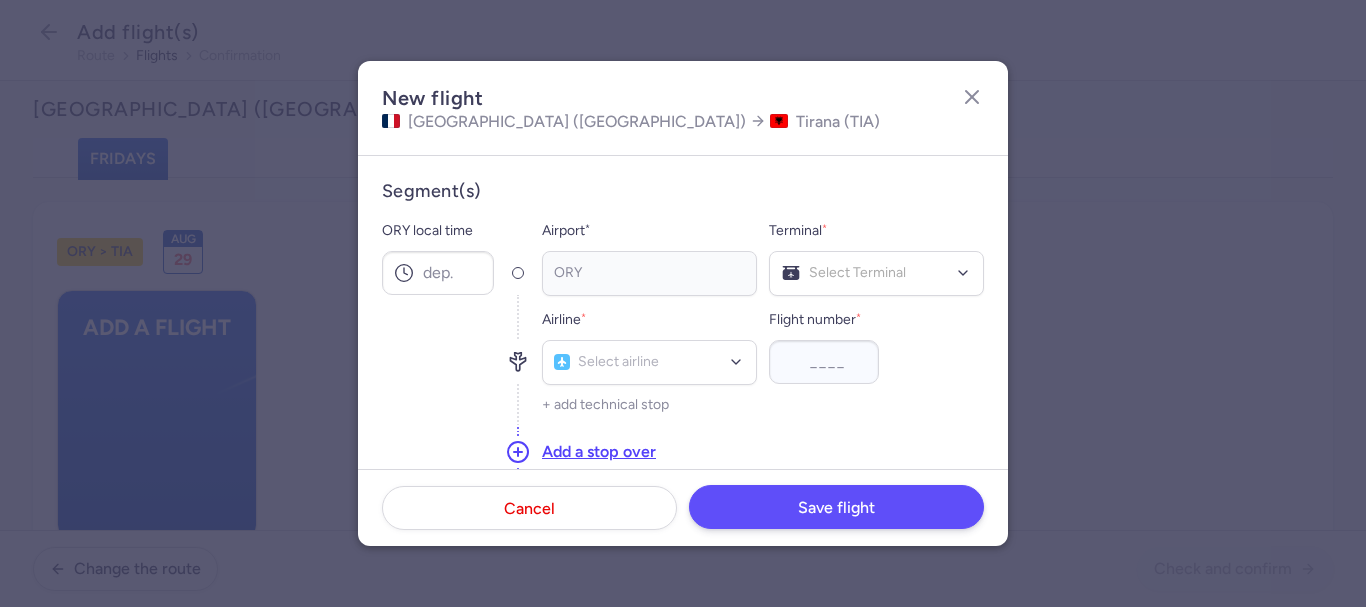 type 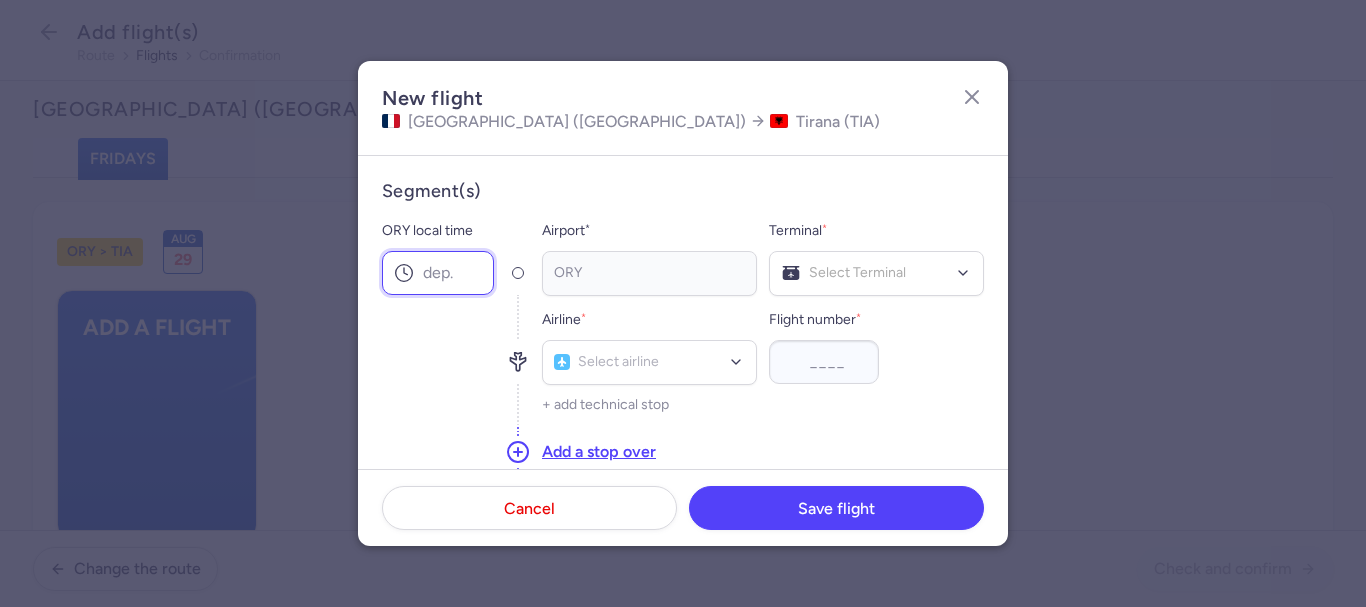 click on "ORY local time" at bounding box center (438, 273) 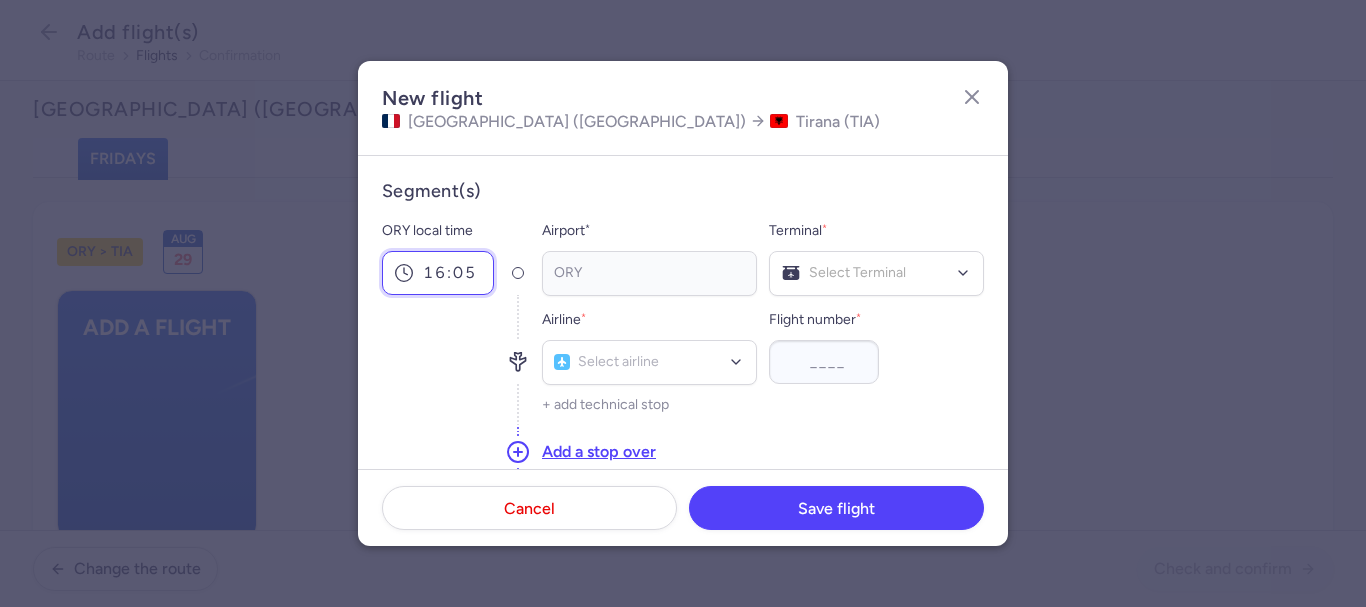 type on "16:05" 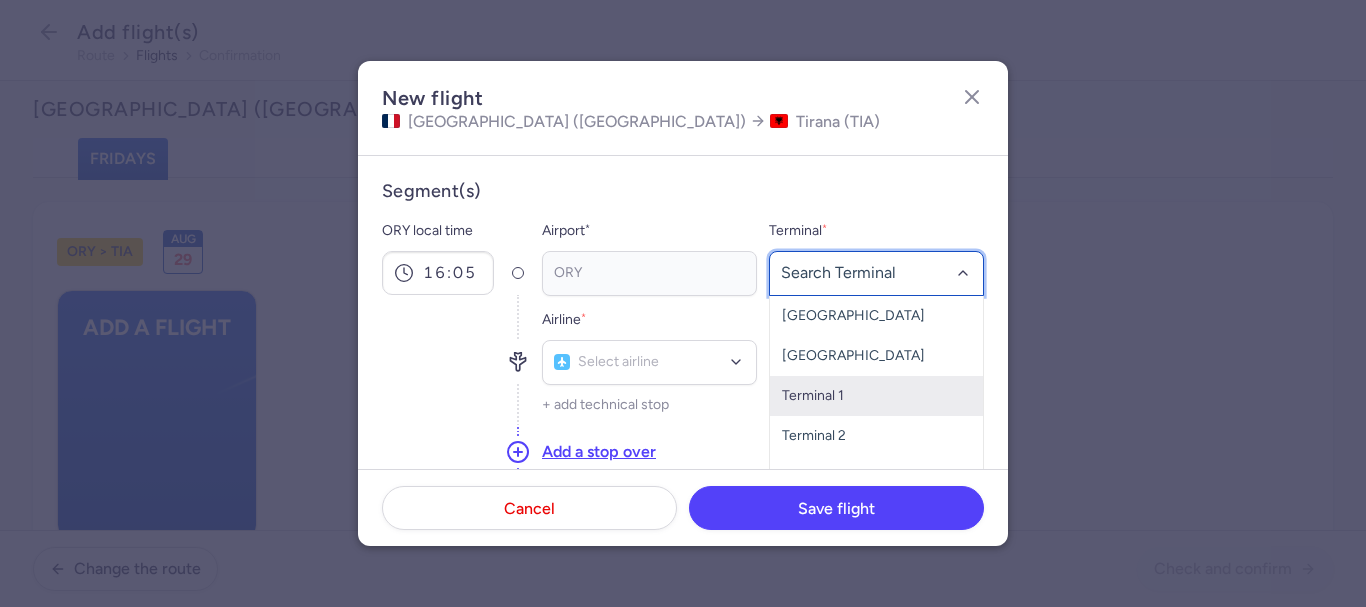 scroll, scrollTop: 100, scrollLeft: 0, axis: vertical 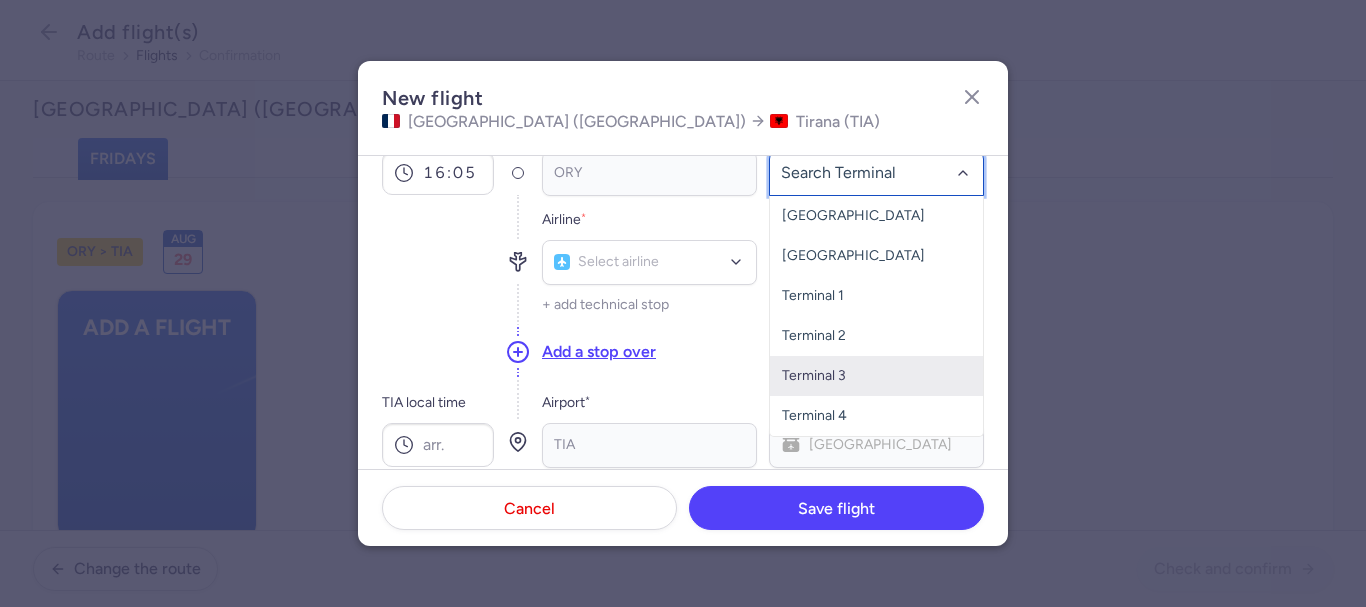 click on "Terminal 3" 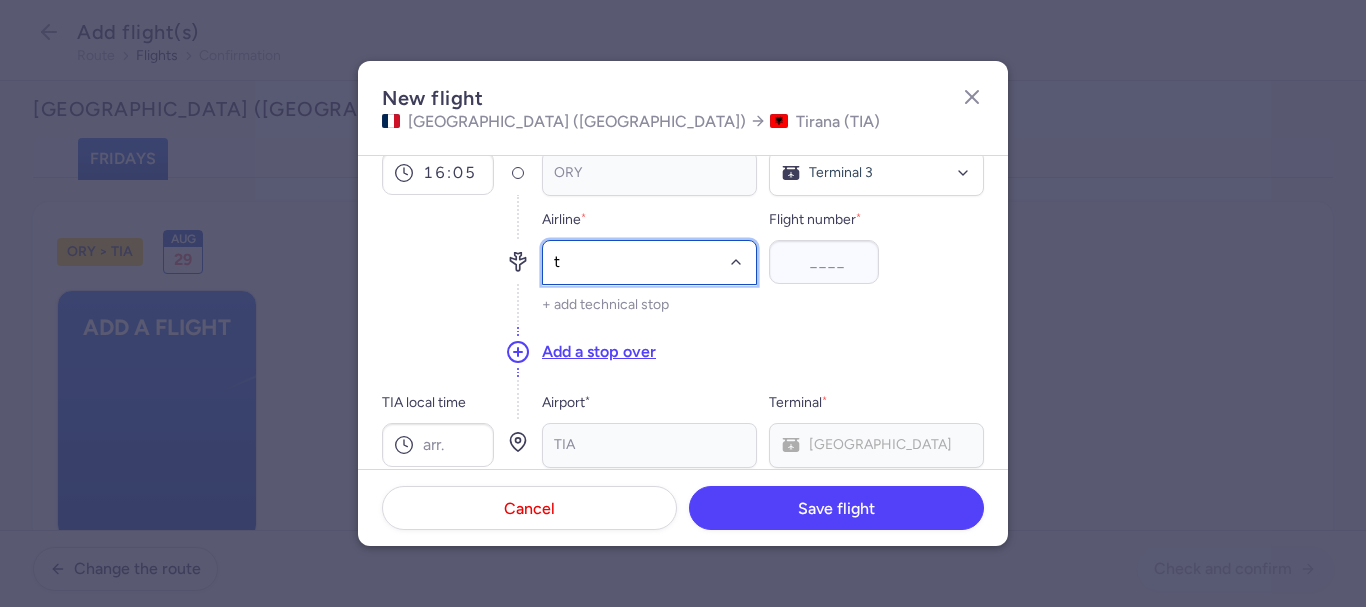 type on "to" 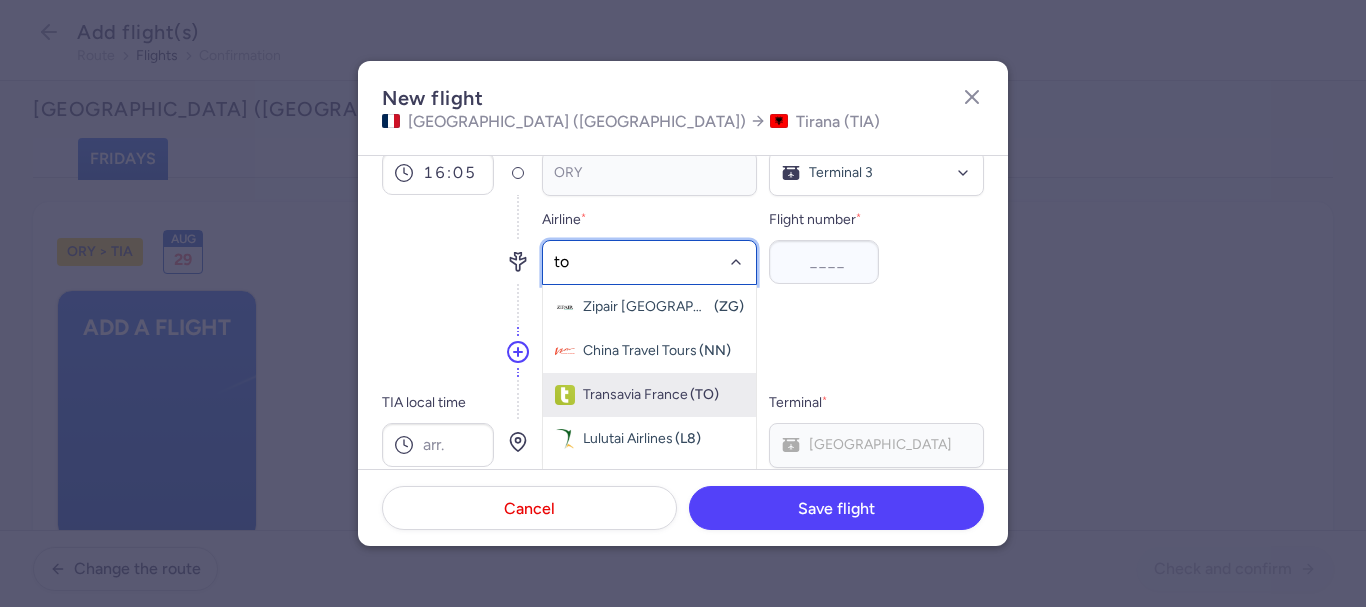 click on "Transavia France" at bounding box center [635, 395] 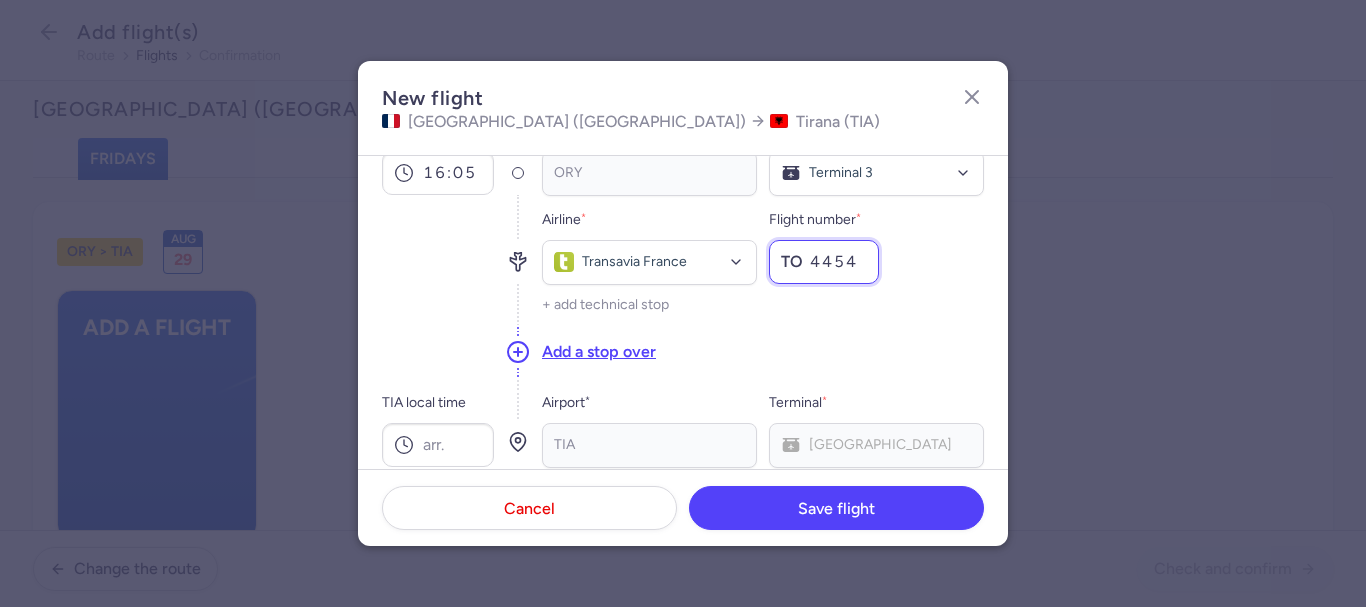 scroll, scrollTop: 300, scrollLeft: 0, axis: vertical 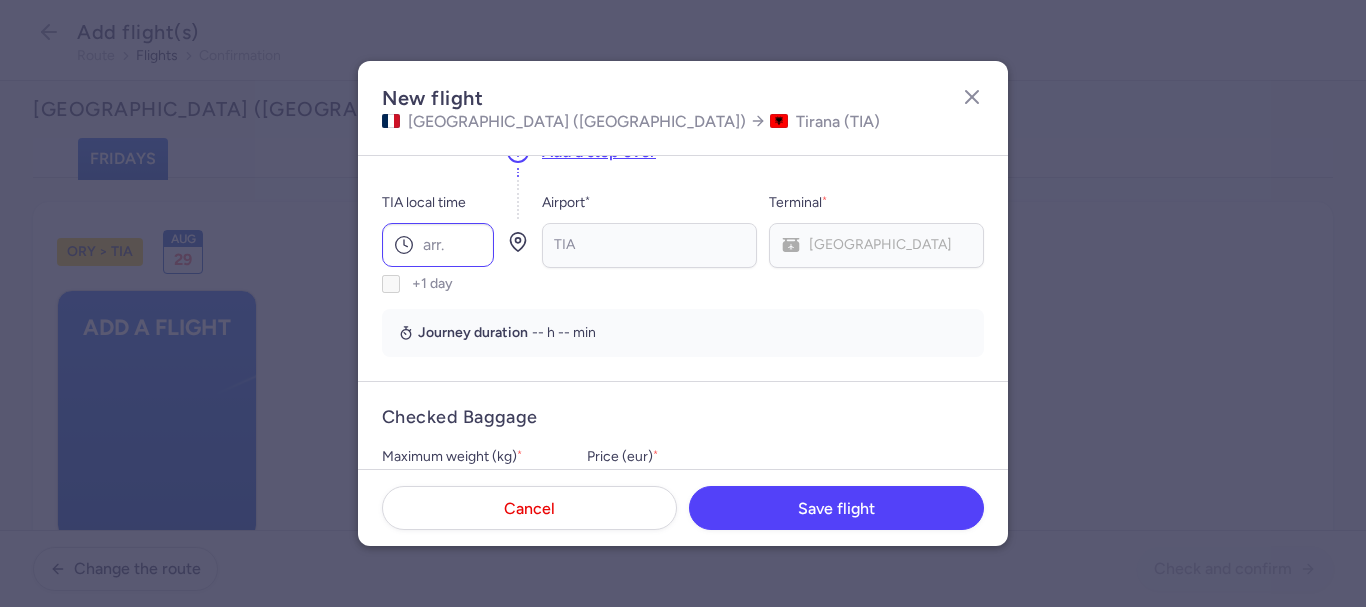 type on "4454" 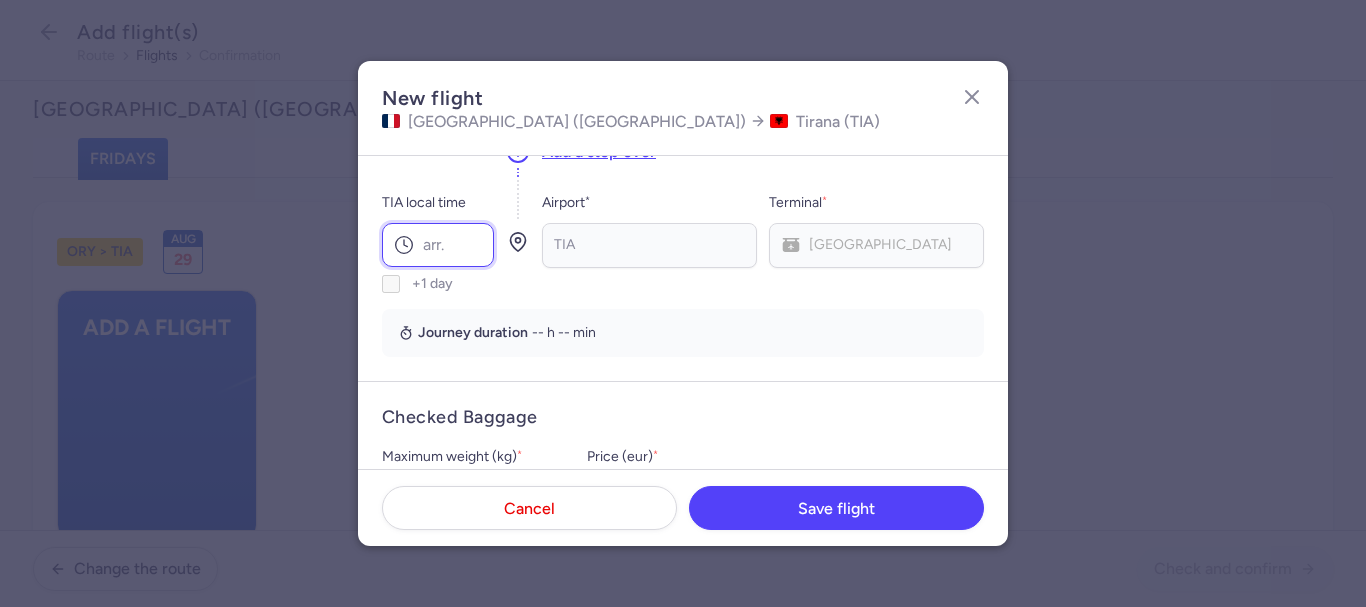 click on "TIA local time" at bounding box center [438, 245] 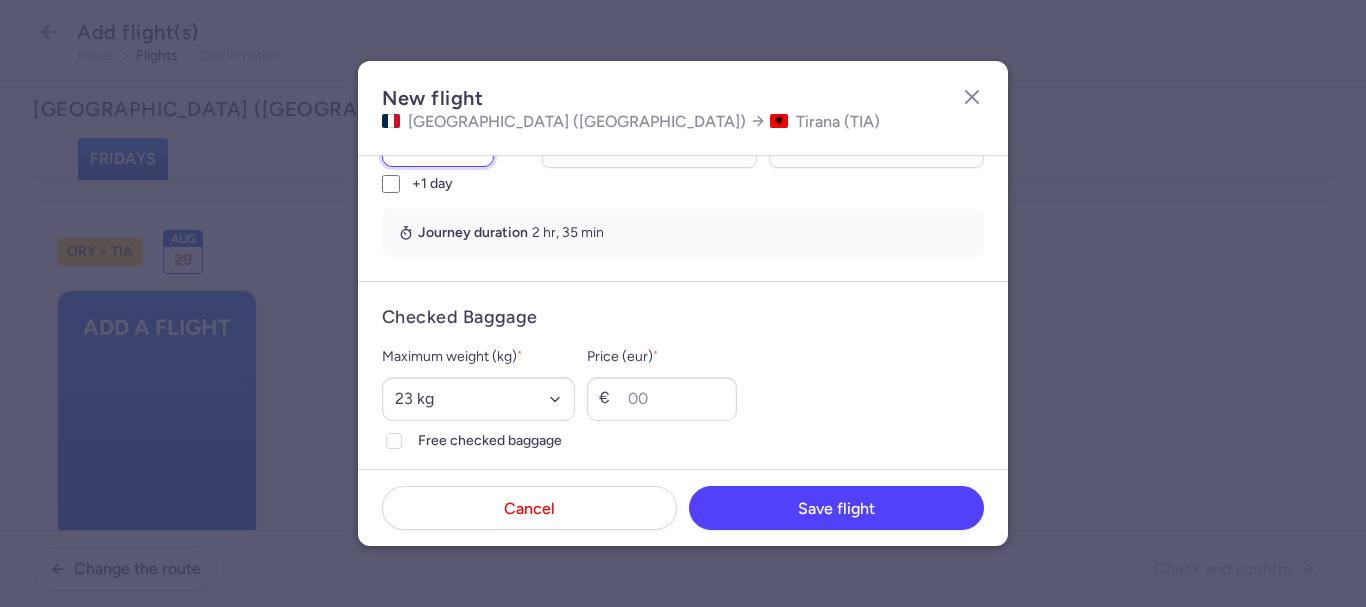 scroll, scrollTop: 500, scrollLeft: 0, axis: vertical 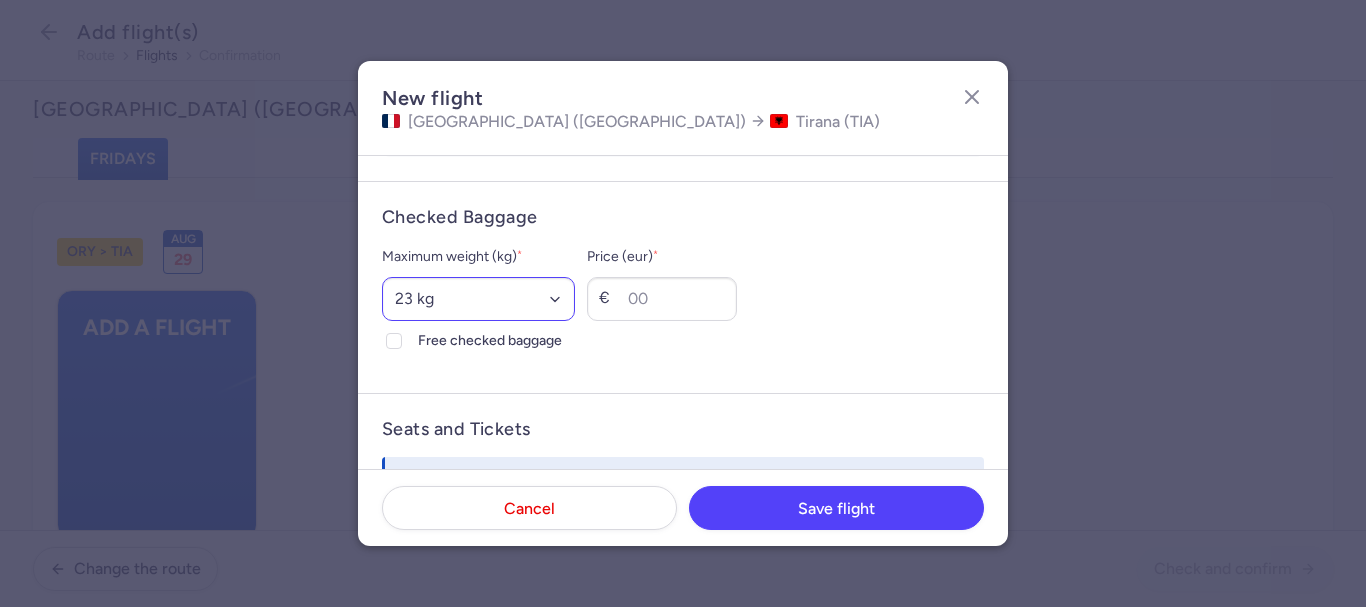 type on "18:40" 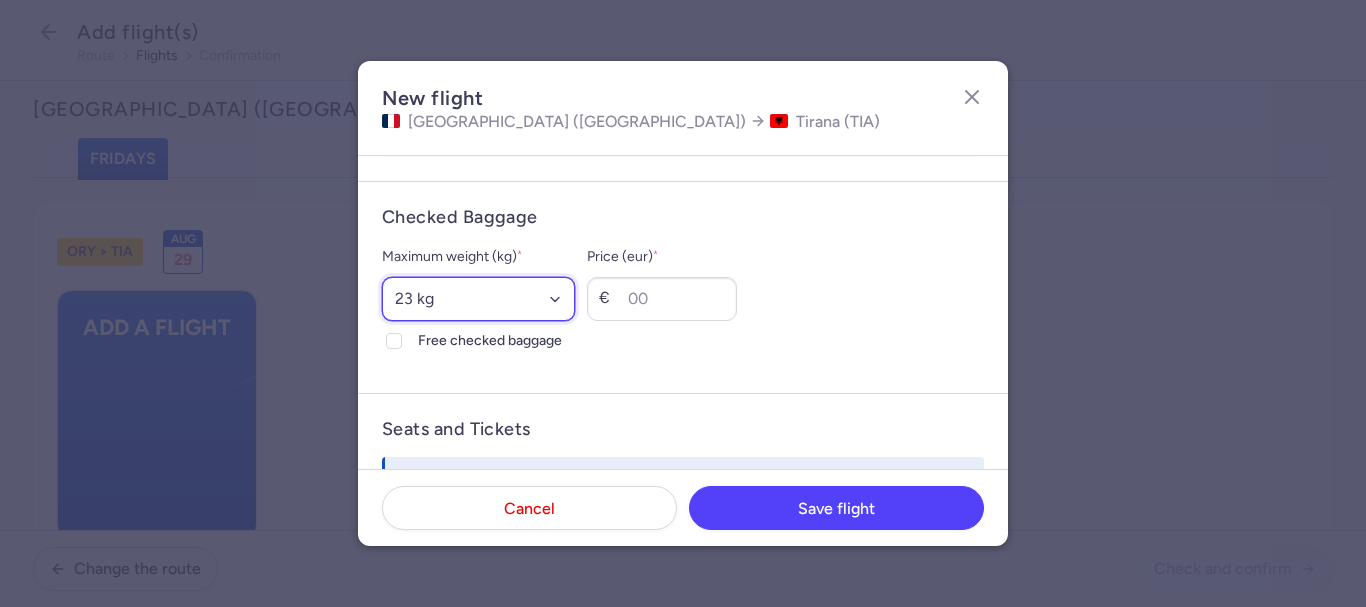 click on "Select an option 15 kg 16 kg 17 kg 18 kg 19 kg 20 kg 21 kg 22 kg 23 kg 24 kg 25 kg 26 kg 27 kg 28 kg 29 kg 30 kg 31 kg 32 kg 33 kg 34 kg 35 kg" at bounding box center [478, 299] 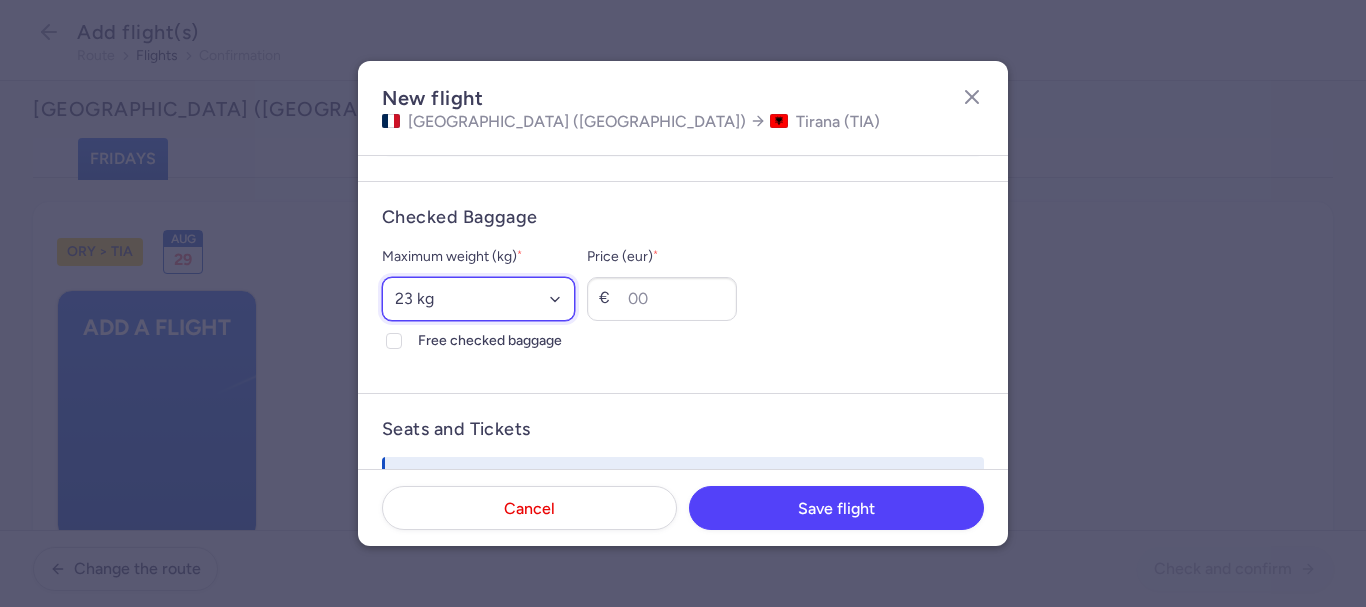 select on "20" 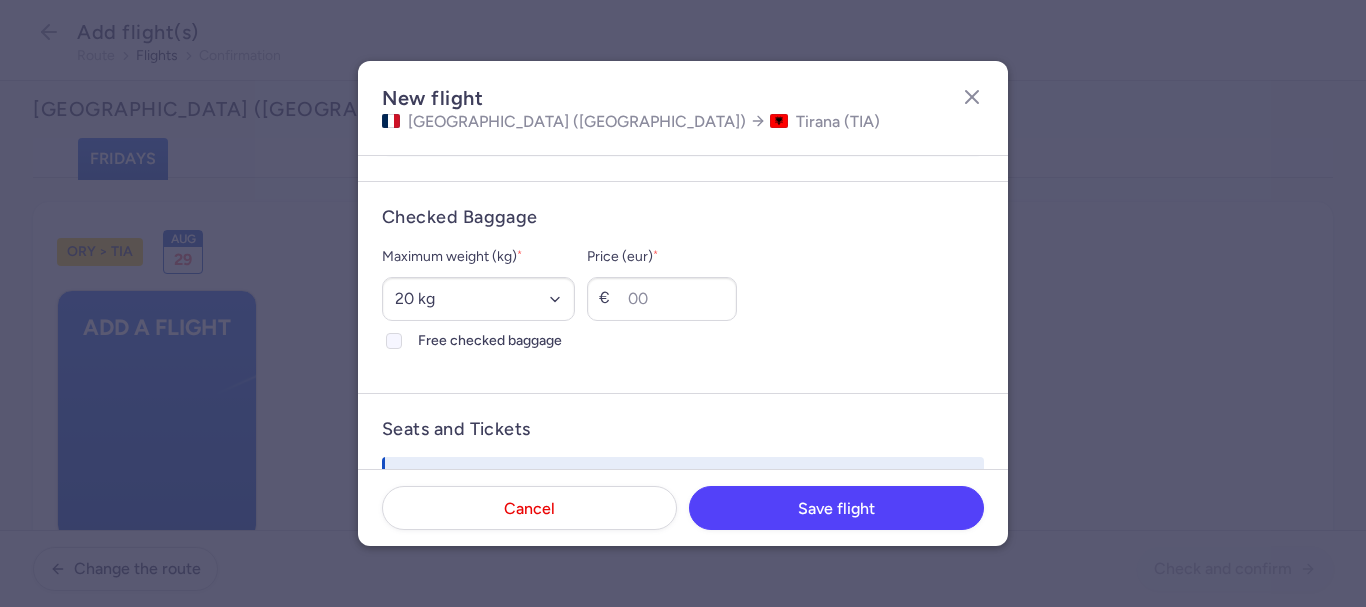 click at bounding box center (394, 341) 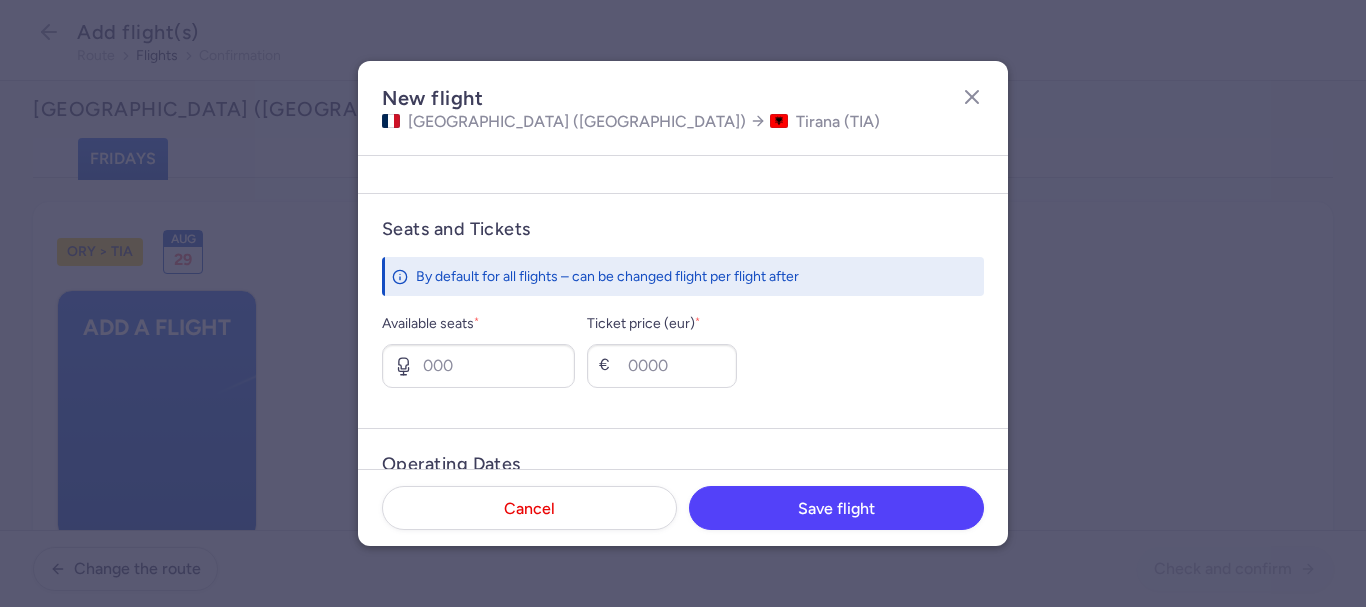 scroll, scrollTop: 800, scrollLeft: 0, axis: vertical 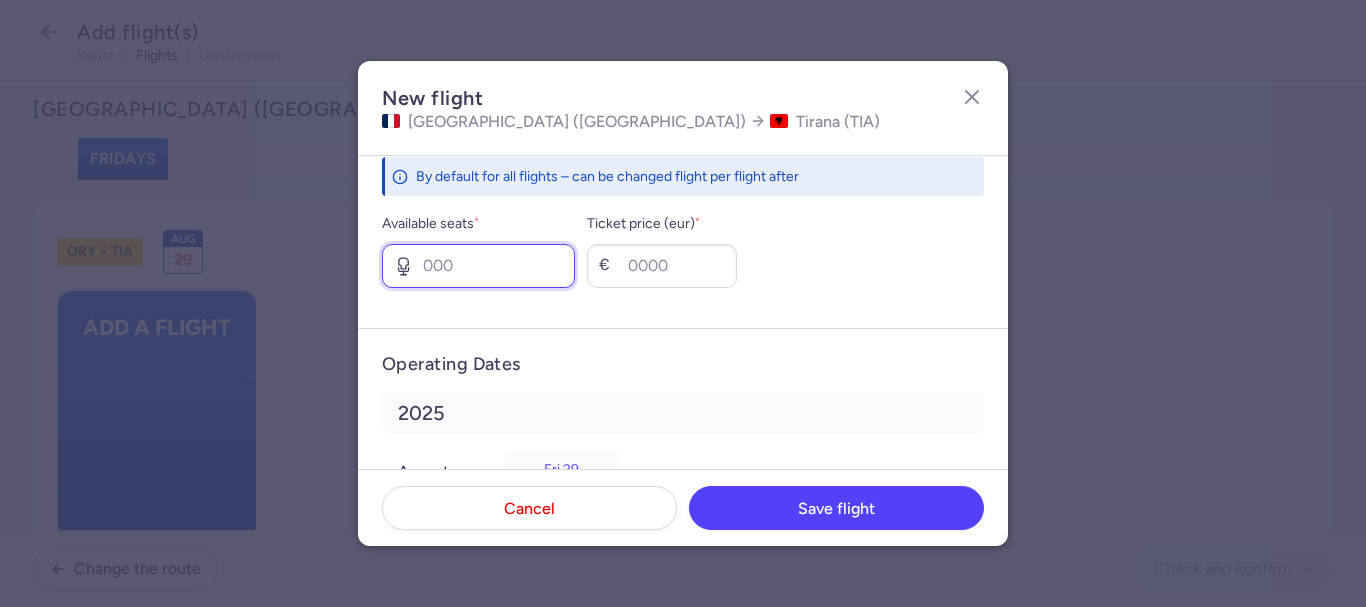 click on "Available seats  *" at bounding box center (478, 266) 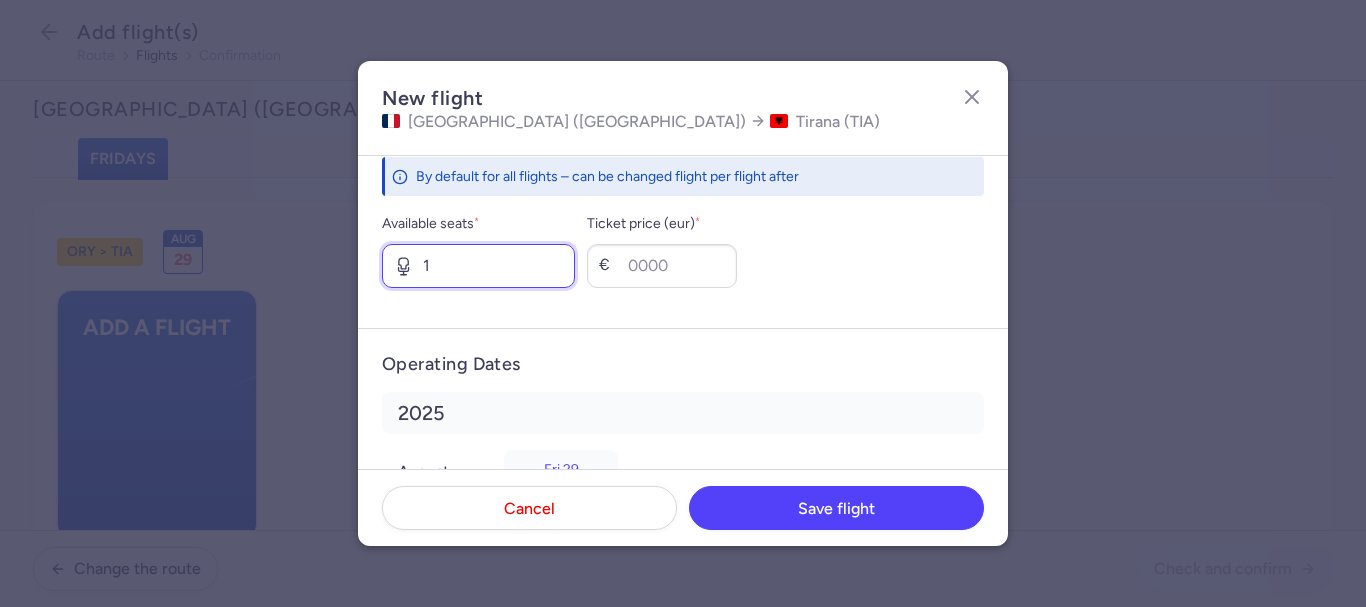 type on "1" 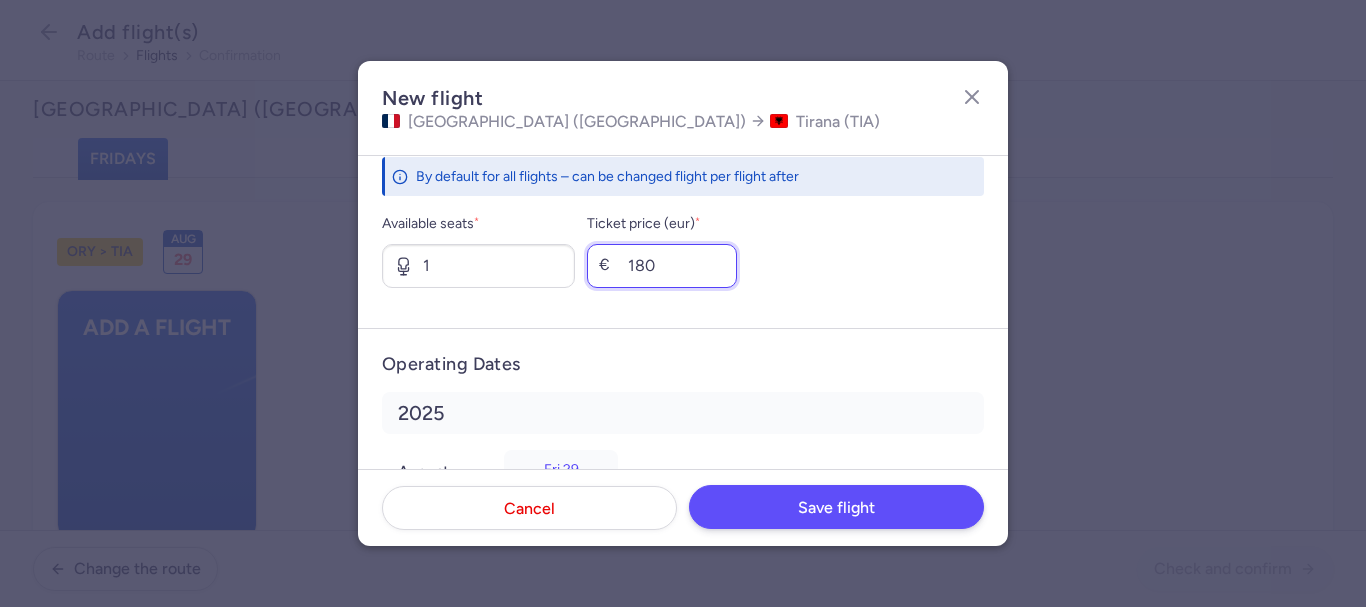 type on "180" 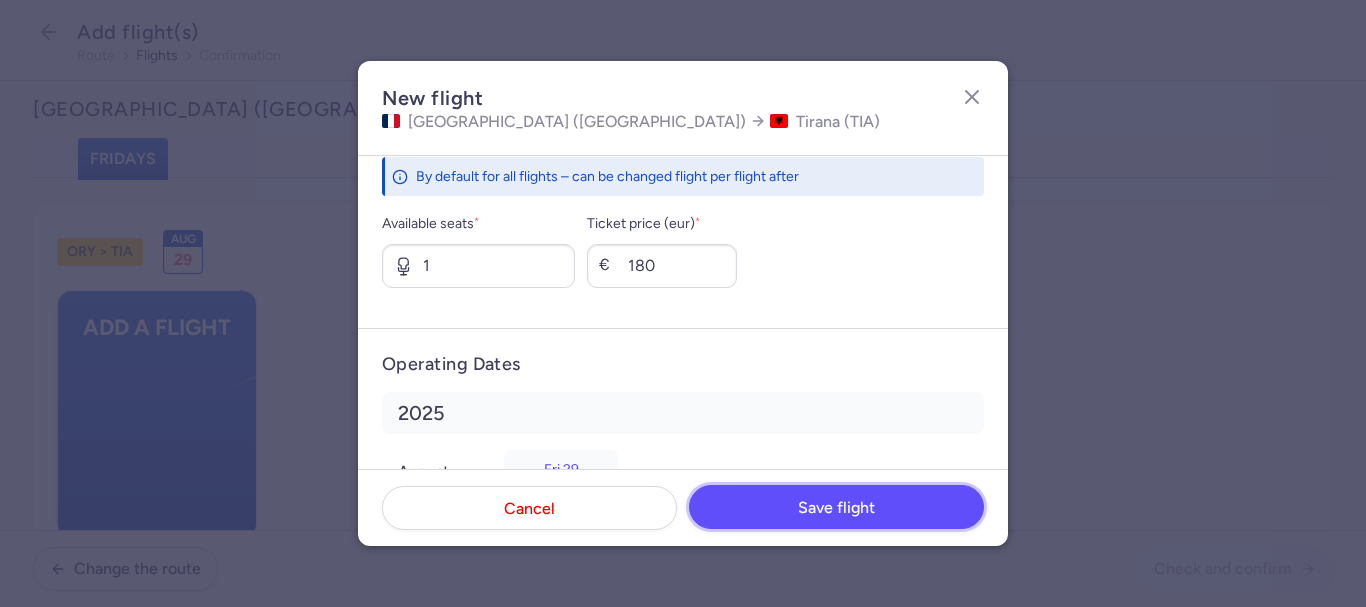 click on "Save flight" at bounding box center [836, 507] 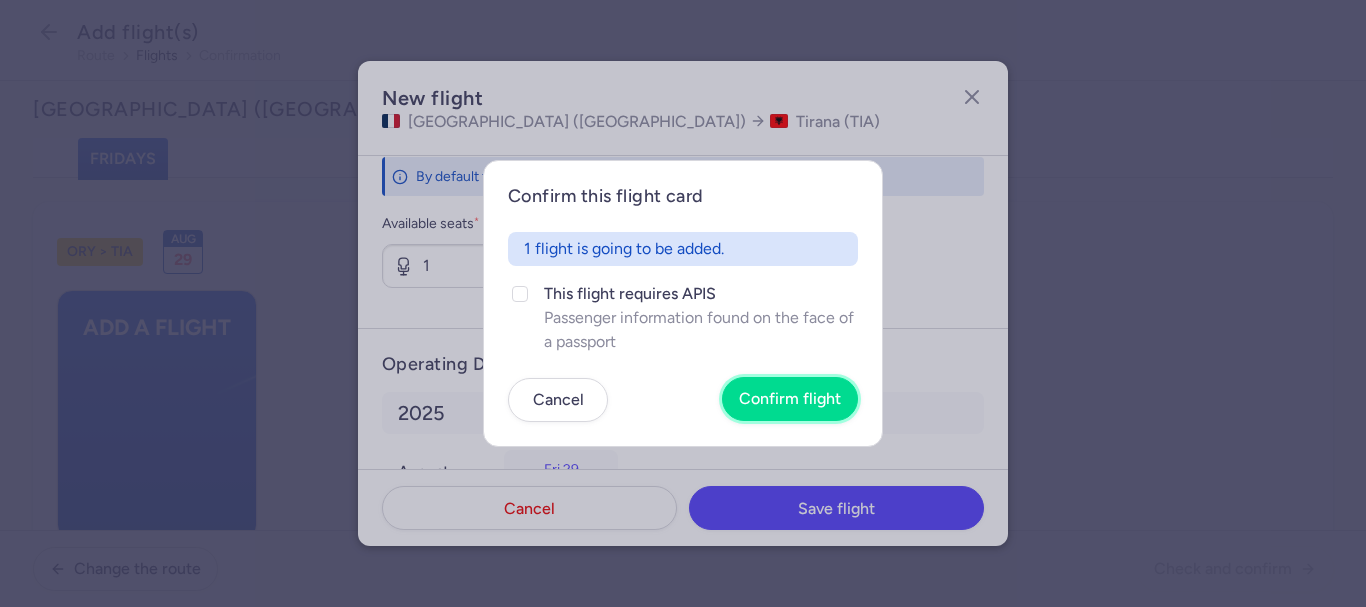 click on "Confirm flight" at bounding box center (790, 399) 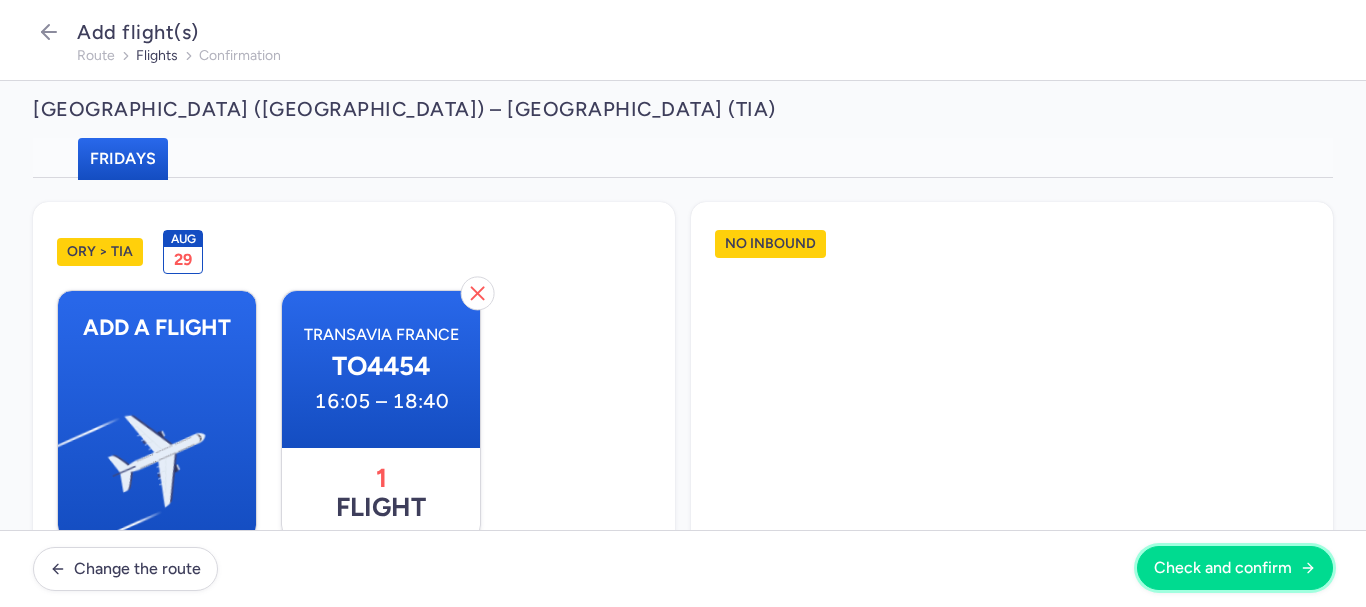 click on "Check and confirm" at bounding box center [1235, 568] 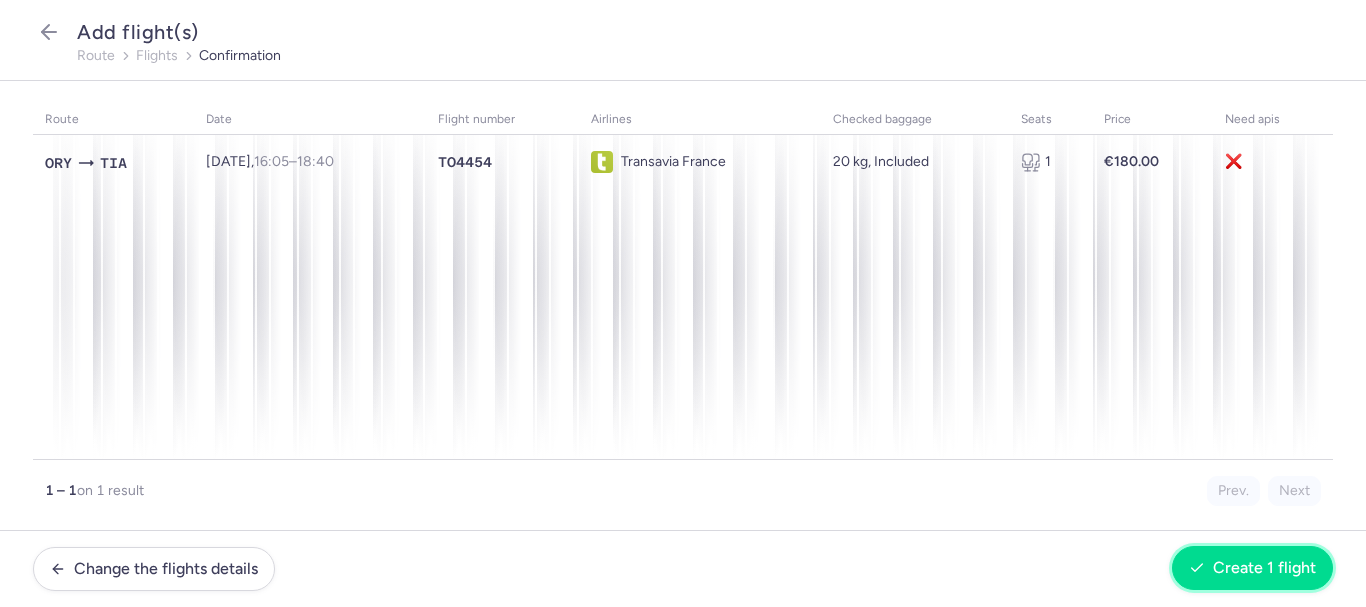 click on "Create 1 flight" at bounding box center [1252, 568] 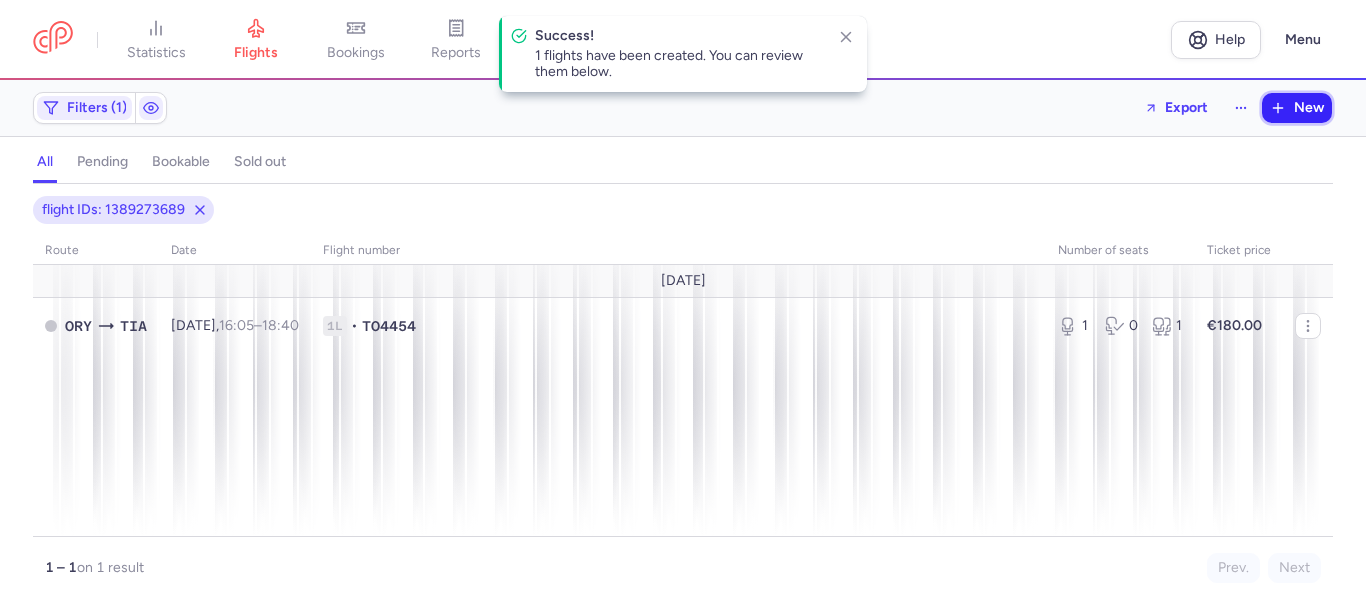 click on "New" at bounding box center (1309, 108) 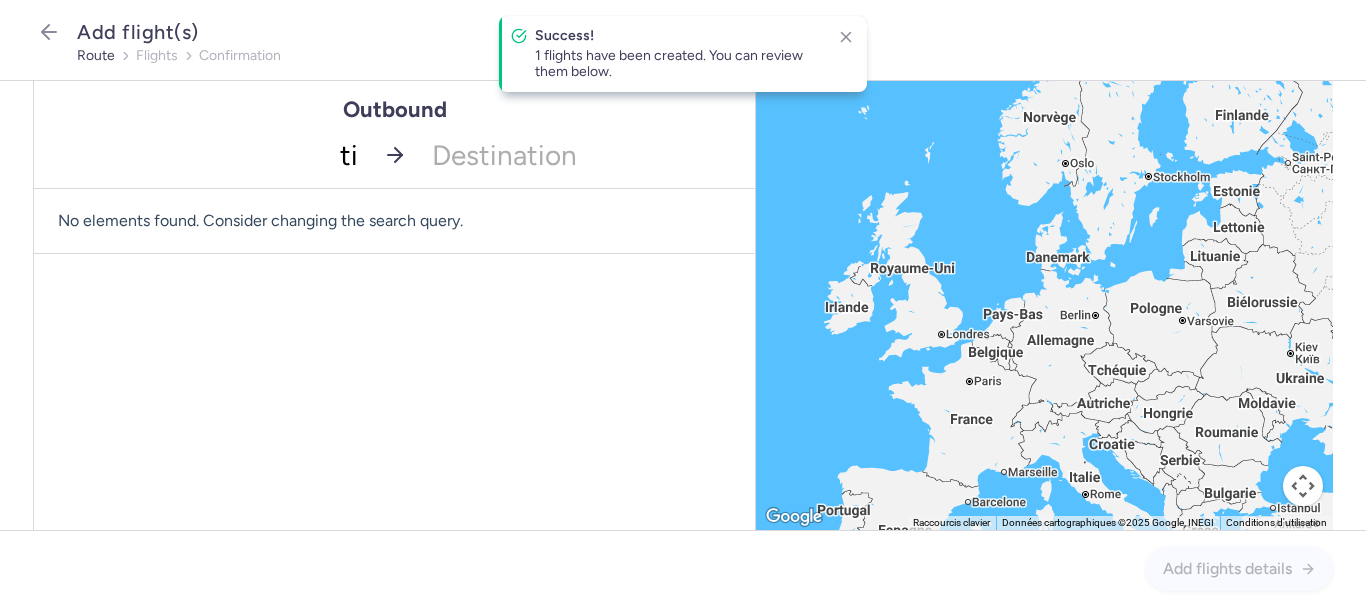 type on "tia" 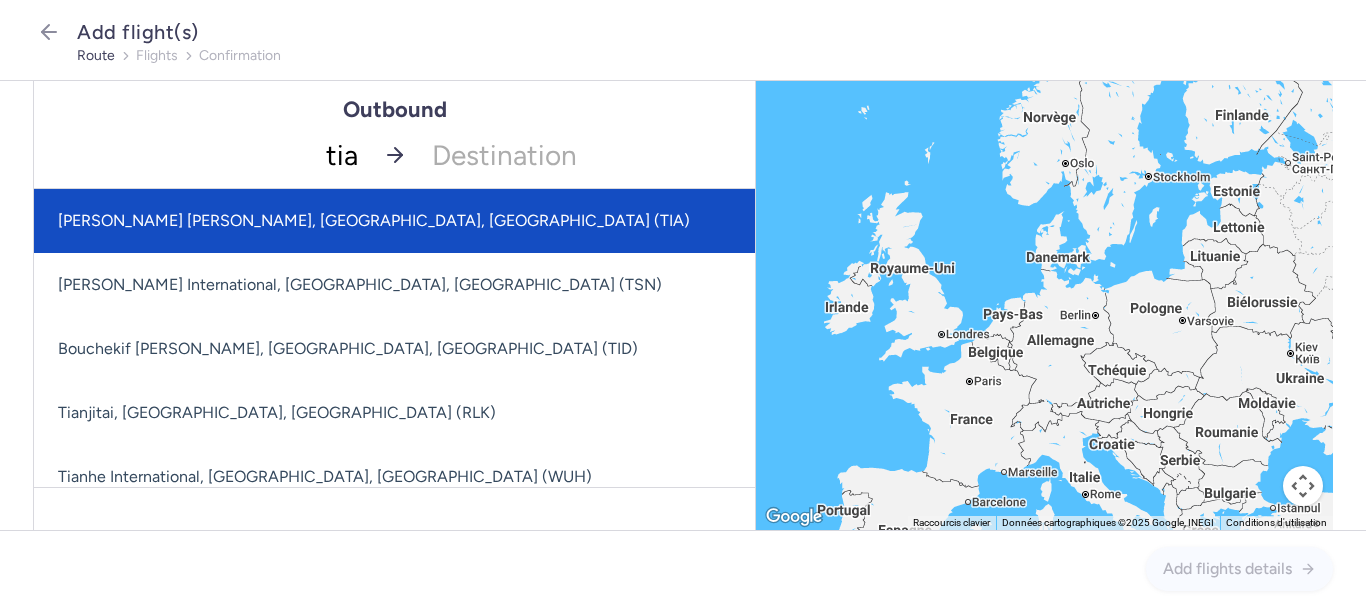 click on "Rinas Mother Teresa, Tirana, Albania (TIA)" 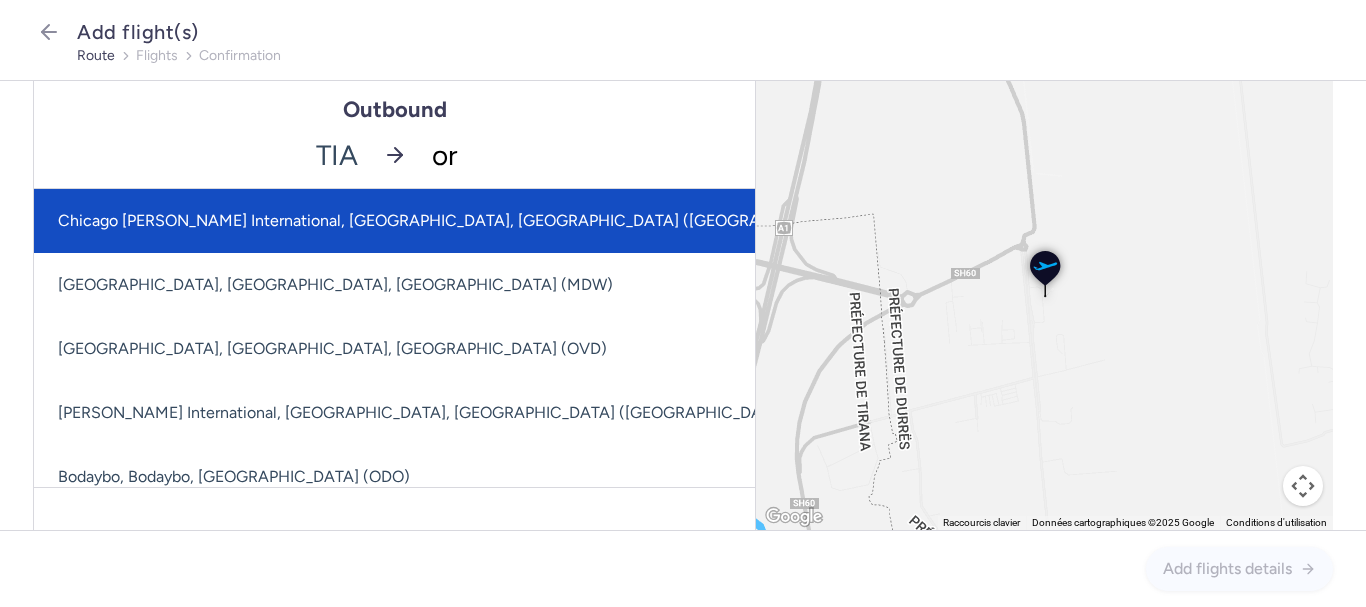 type on "ory" 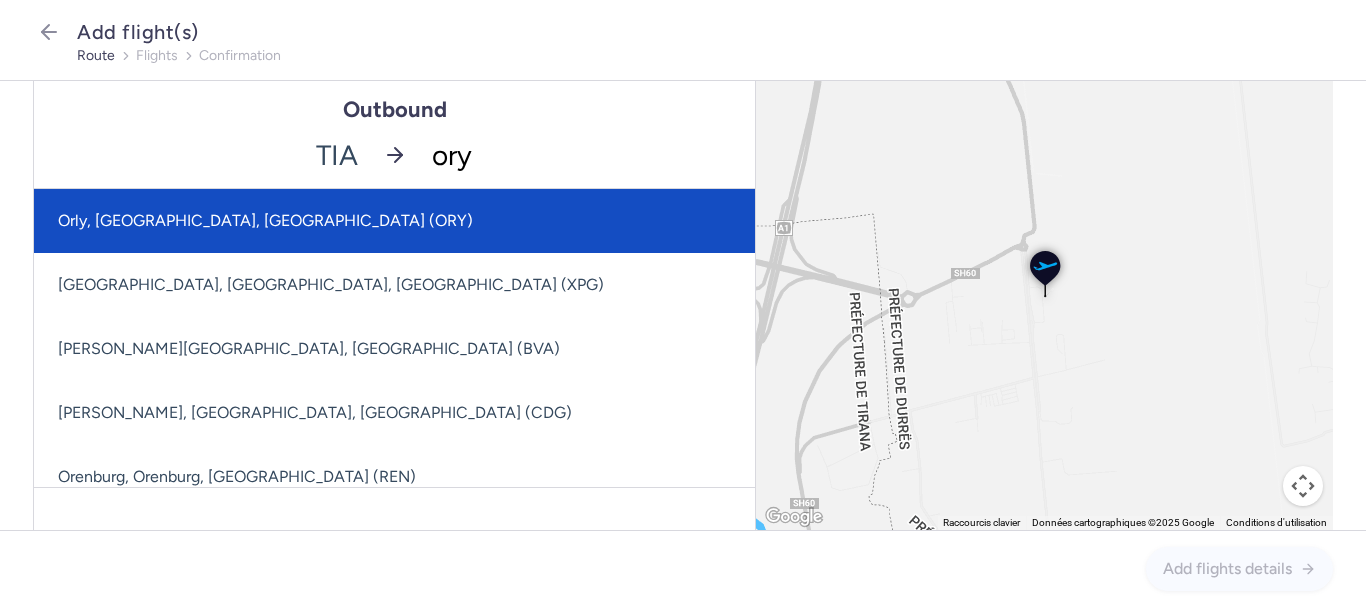 click on "Orly, Paris, France (ORY)" at bounding box center [394, 221] 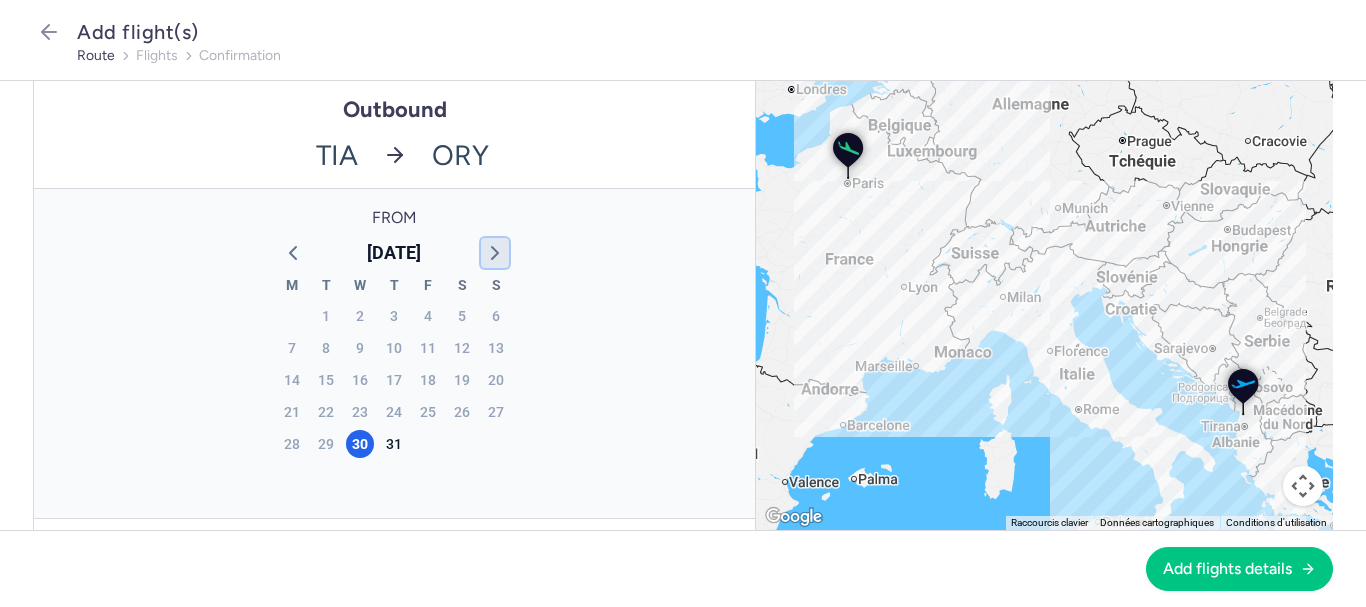click 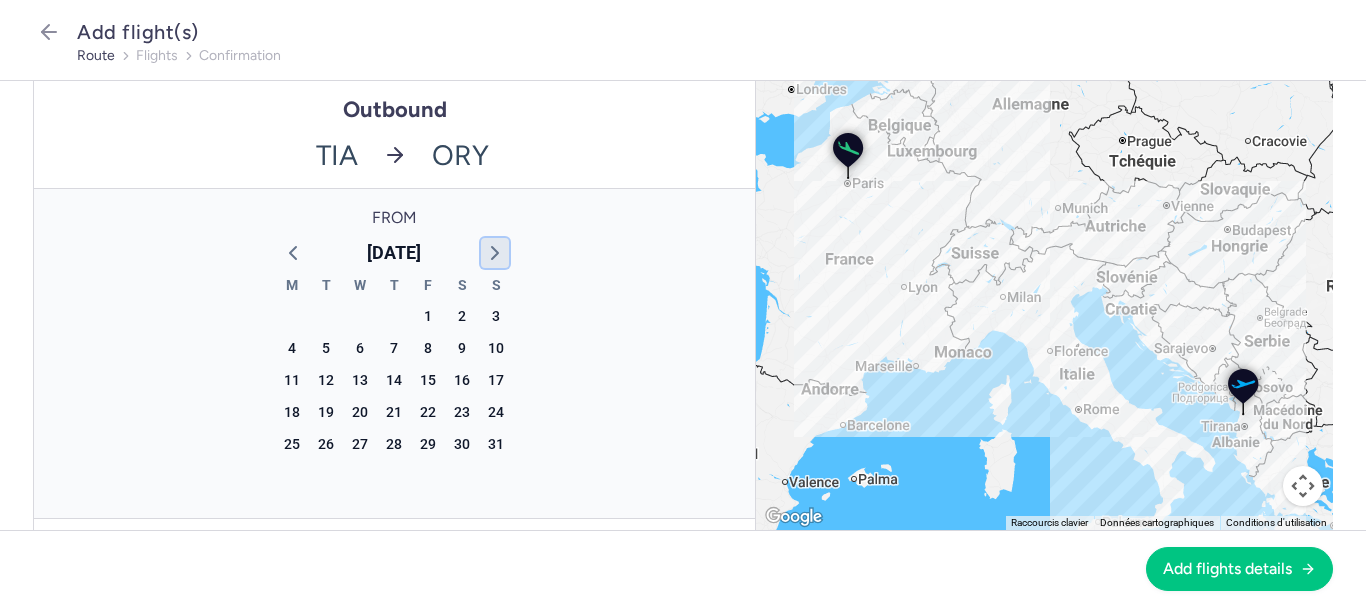 drag, startPoint x: 477, startPoint y: 253, endPoint x: 477, endPoint y: 264, distance: 11 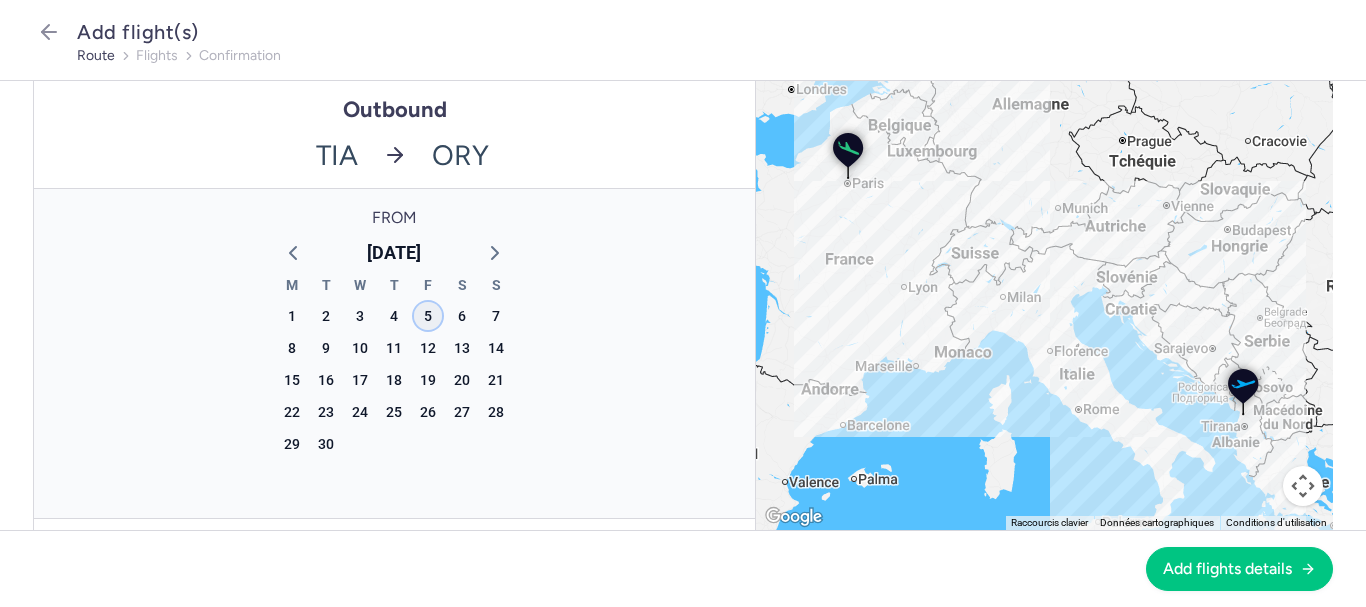click on "5" 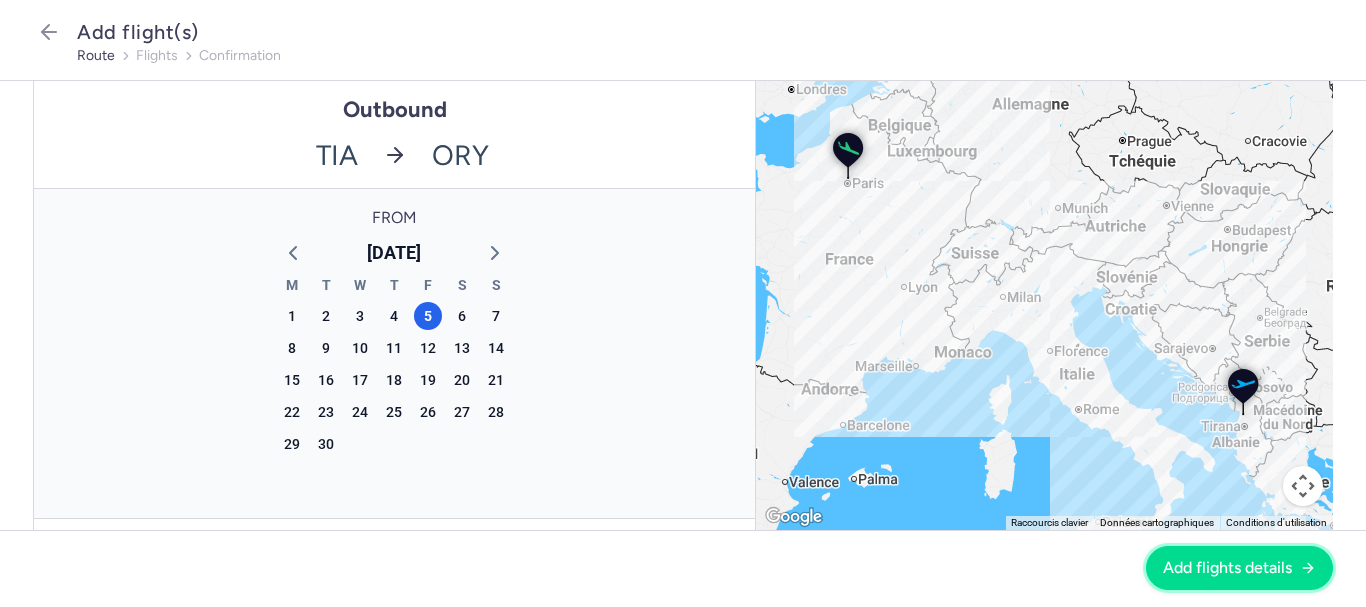 click on "Add flights details" at bounding box center (1239, 568) 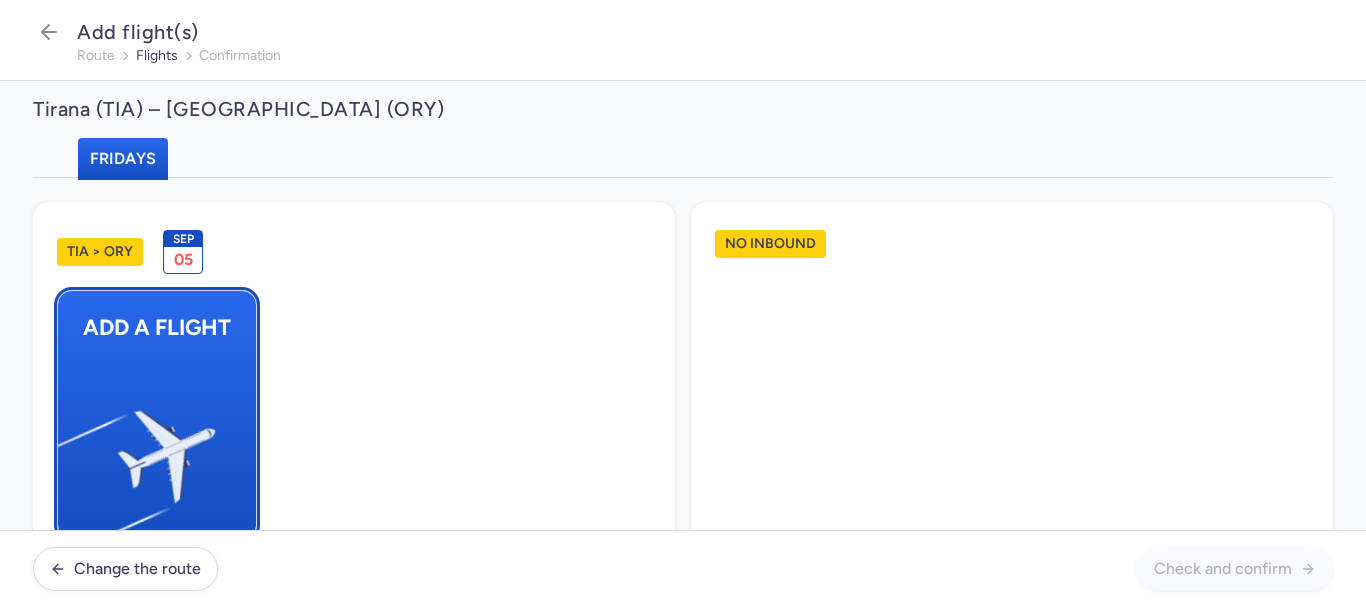 click on "Add a flight" at bounding box center [157, 327] 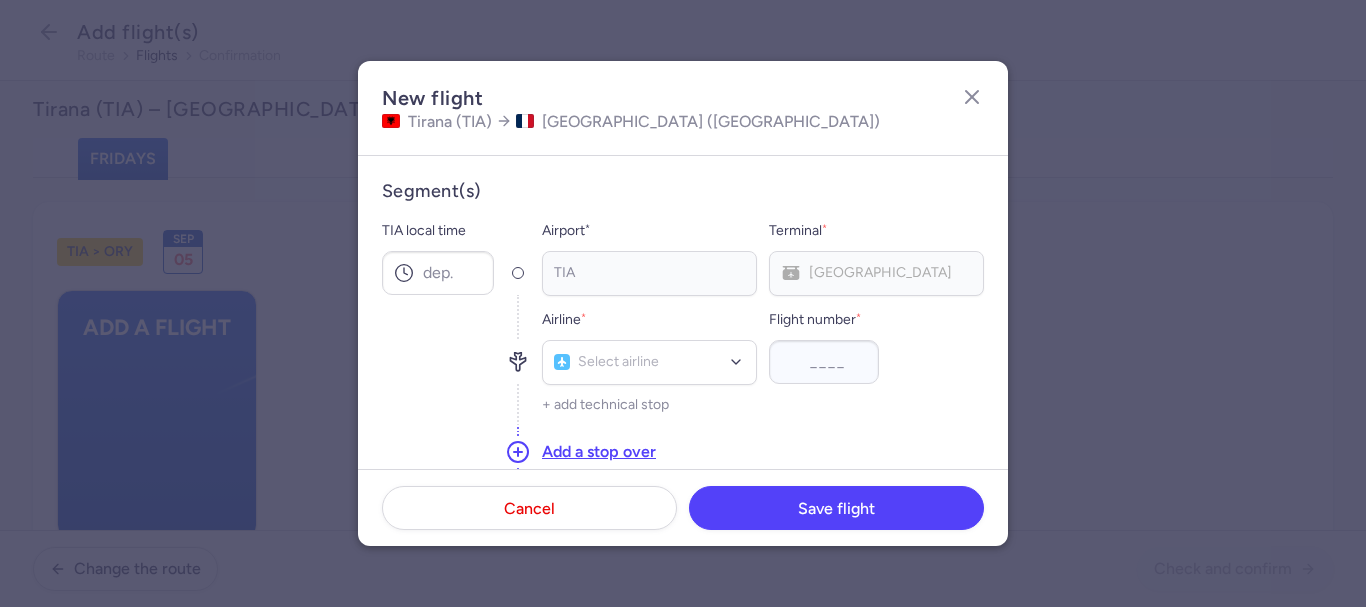 type 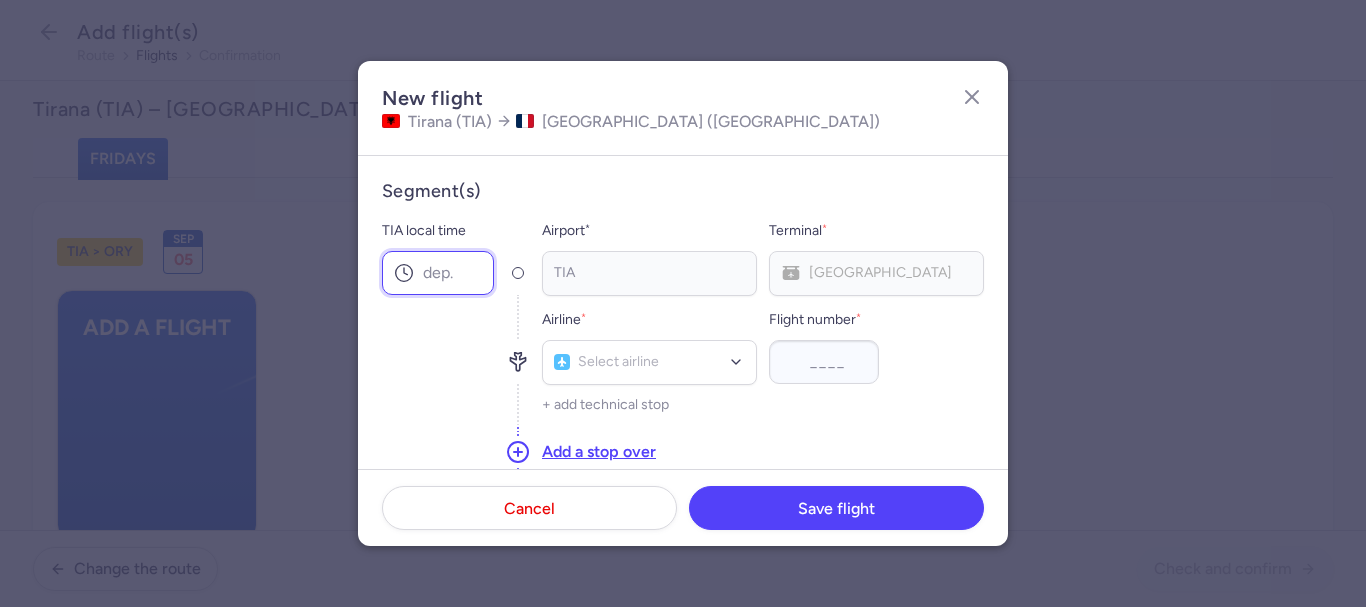 click on "TIA local time" at bounding box center [438, 273] 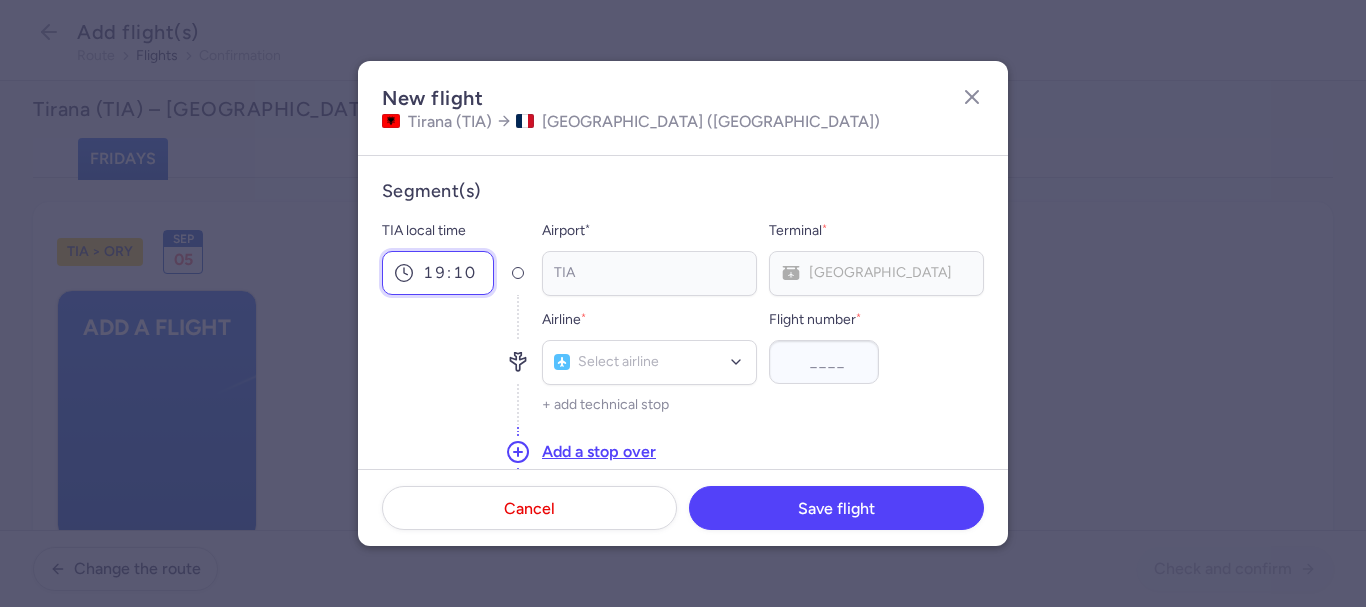 type on "19:10" 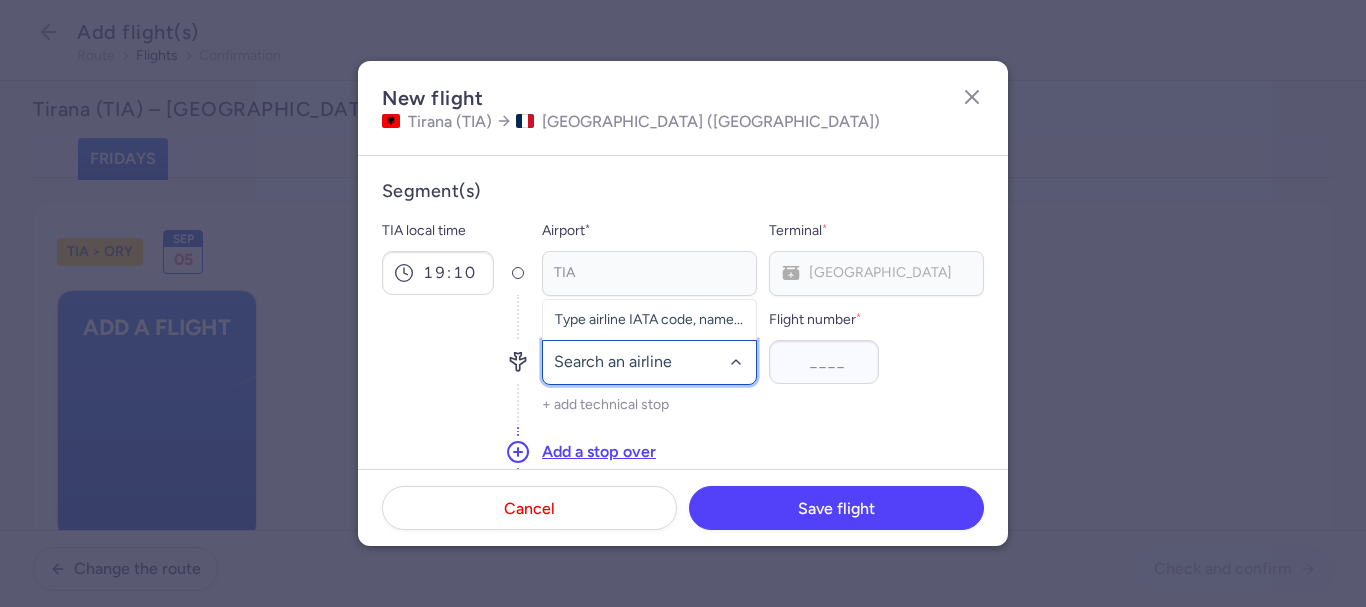 click 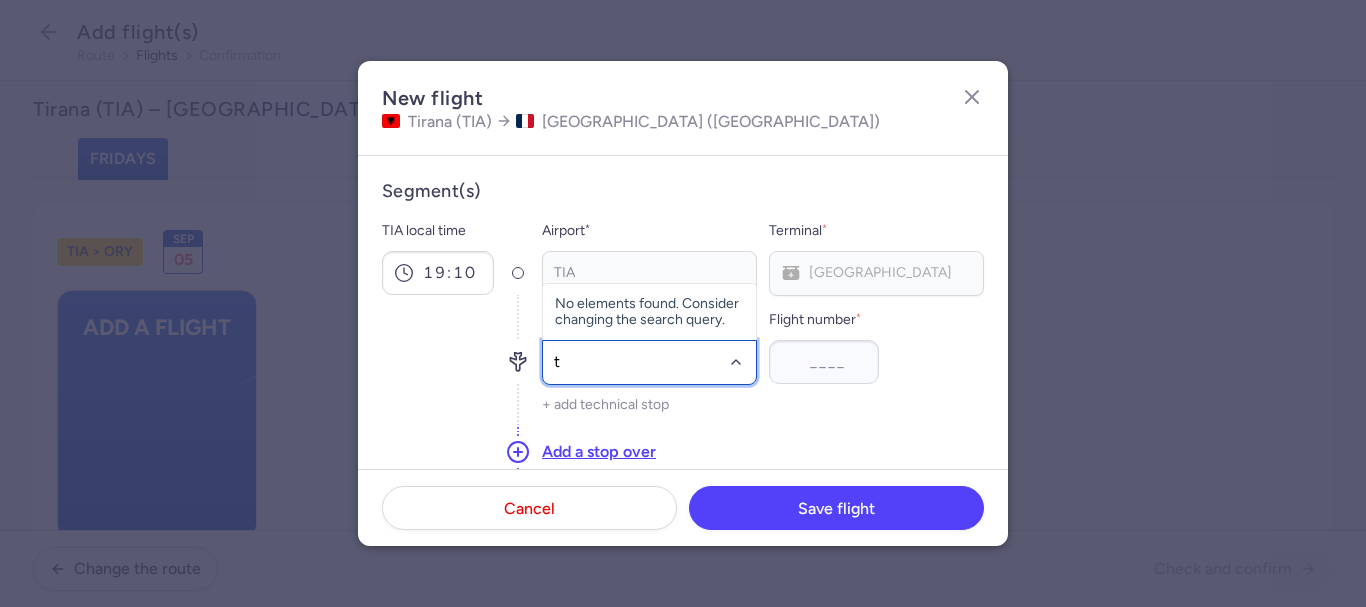 type on "to" 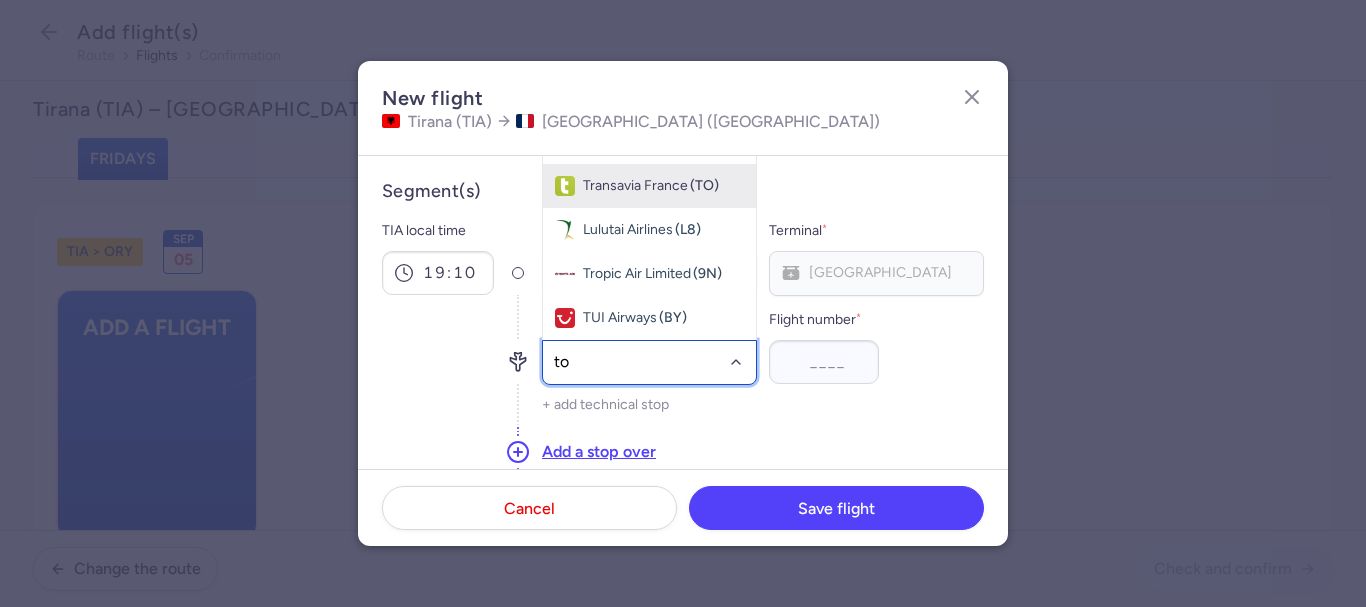 click on "Transavia France" at bounding box center (635, 186) 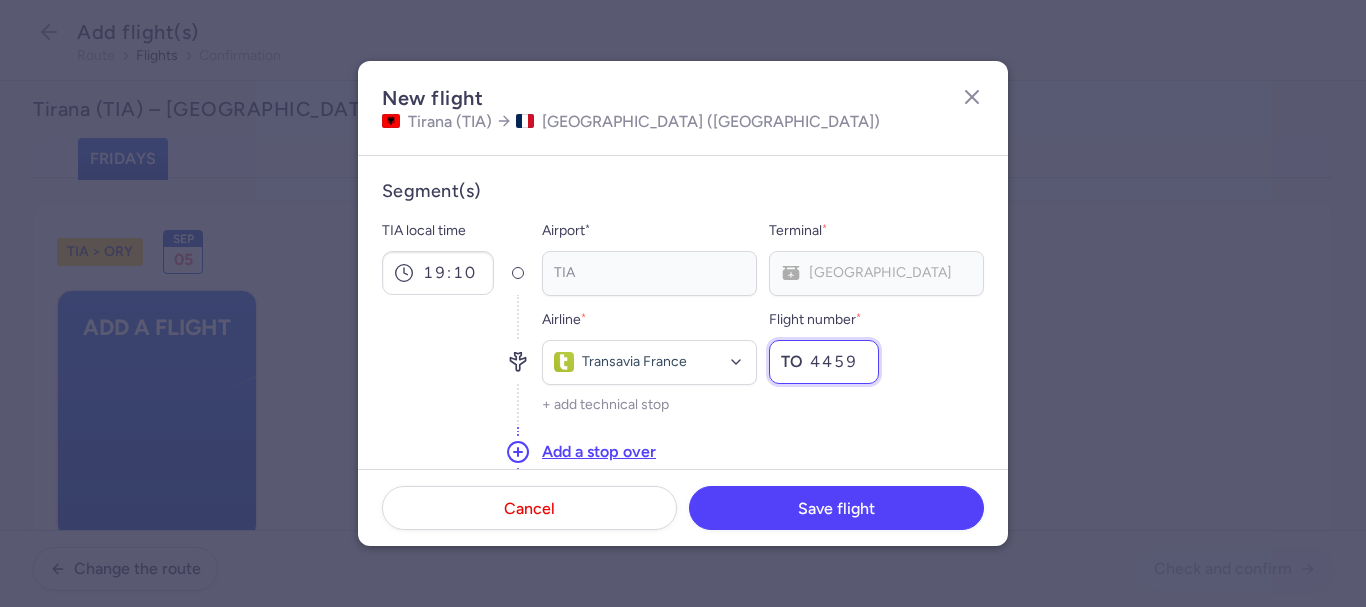 scroll, scrollTop: 200, scrollLeft: 0, axis: vertical 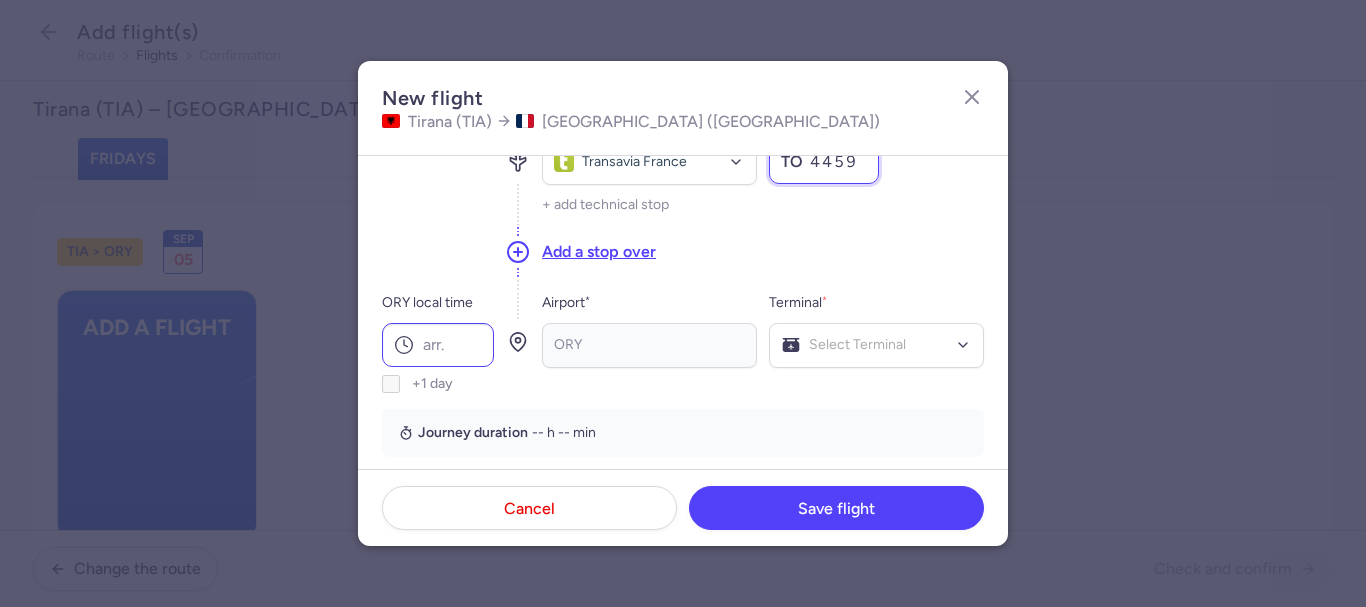 type on "4459" 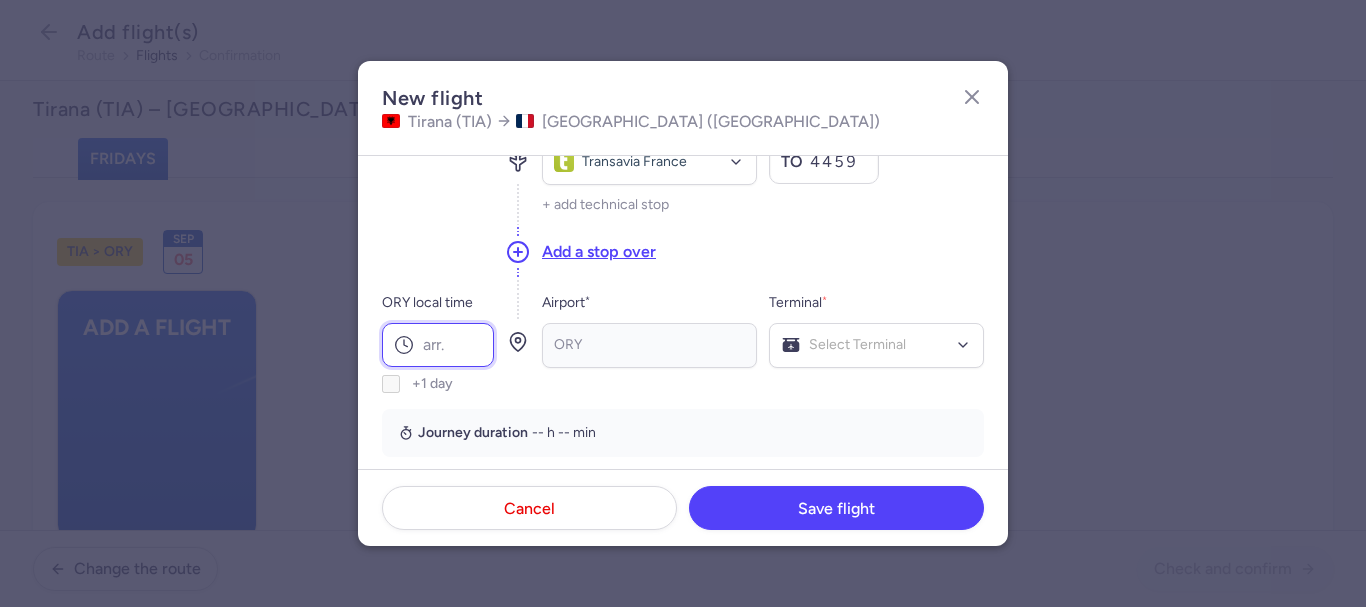 click on "ORY local time" at bounding box center [438, 345] 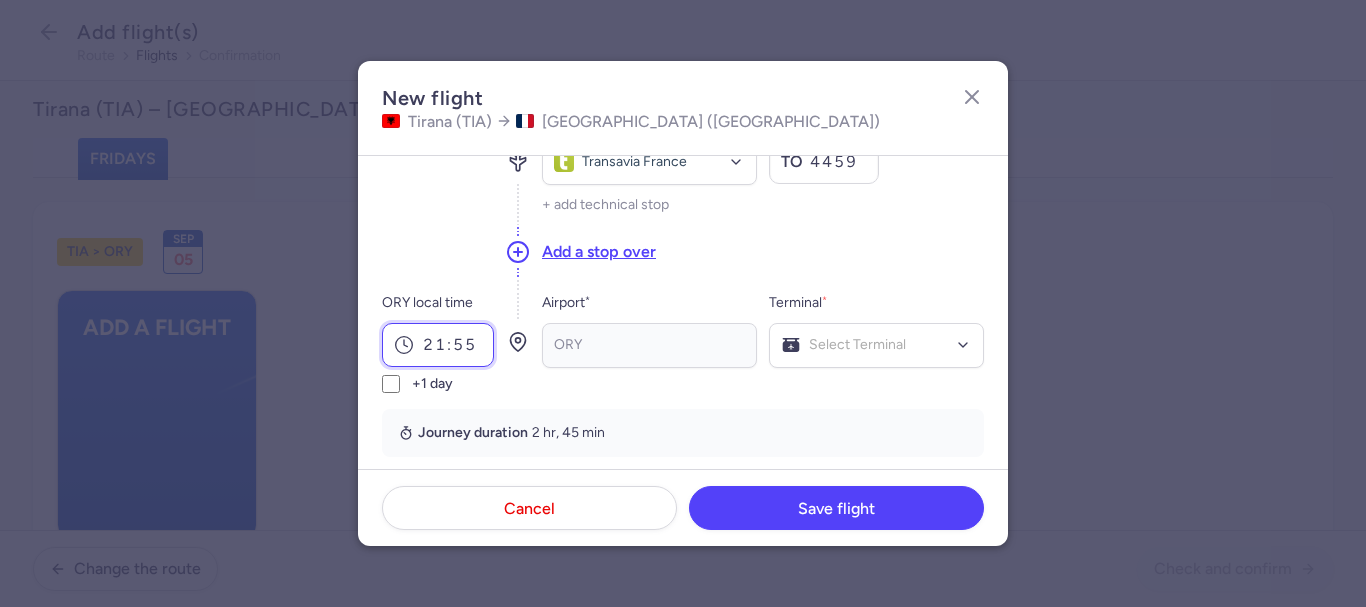 type on "21:55" 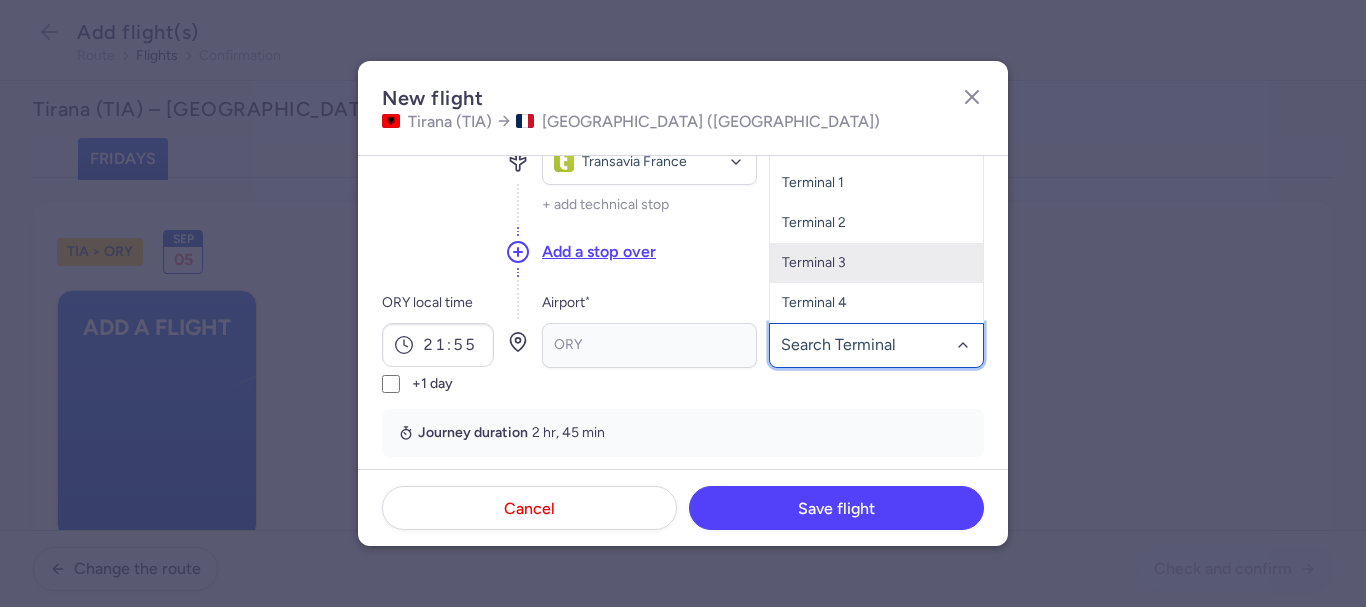 click on "Terminal 3" at bounding box center (876, 263) 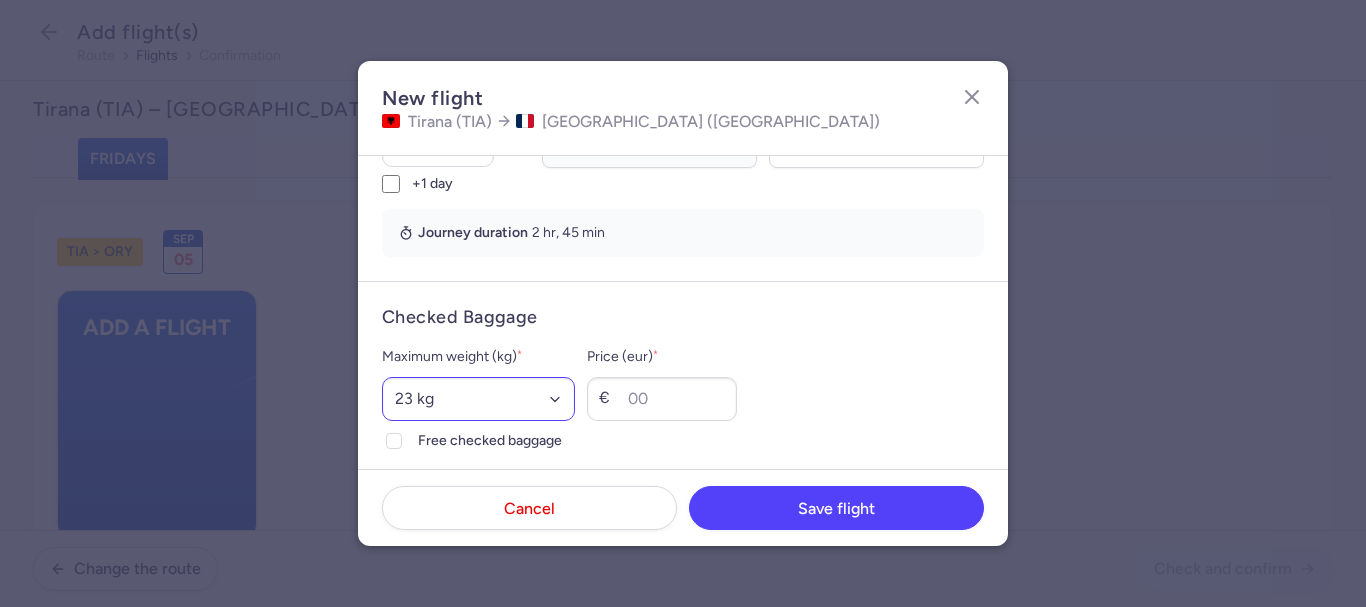 scroll, scrollTop: 500, scrollLeft: 0, axis: vertical 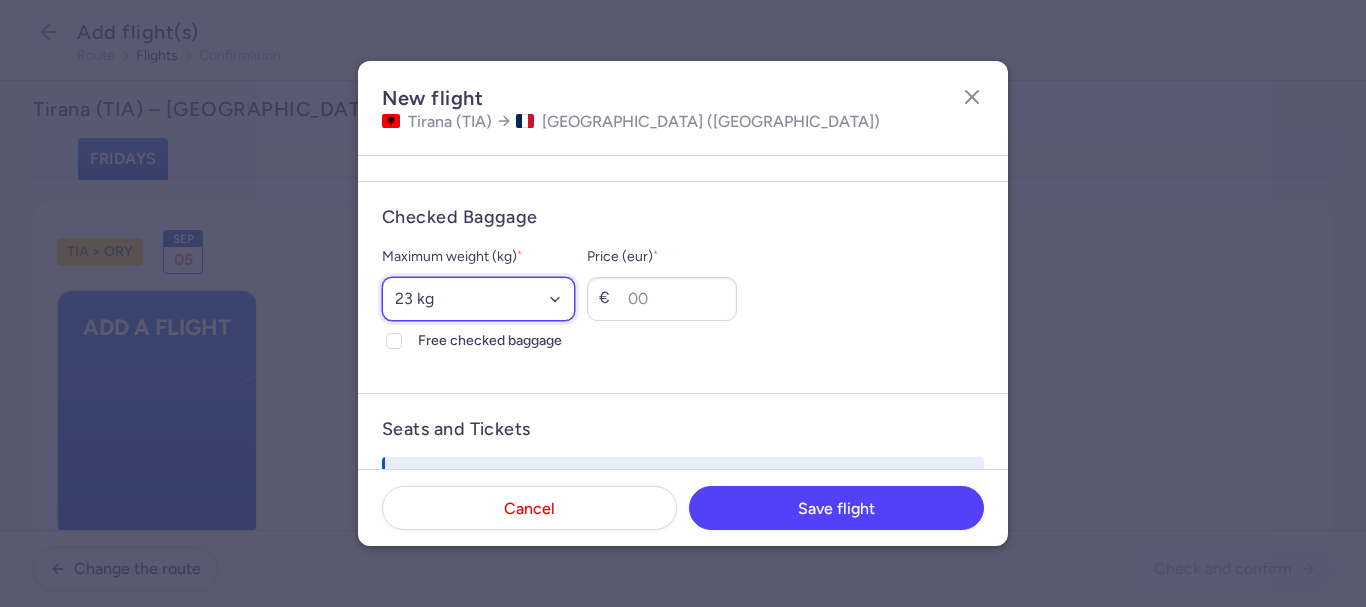 click on "Select an option 15 kg 16 kg 17 kg 18 kg 19 kg 20 kg 21 kg 22 kg 23 kg 24 kg 25 kg 26 kg 27 kg 28 kg 29 kg 30 kg 31 kg 32 kg 33 kg 34 kg 35 kg" at bounding box center [478, 299] 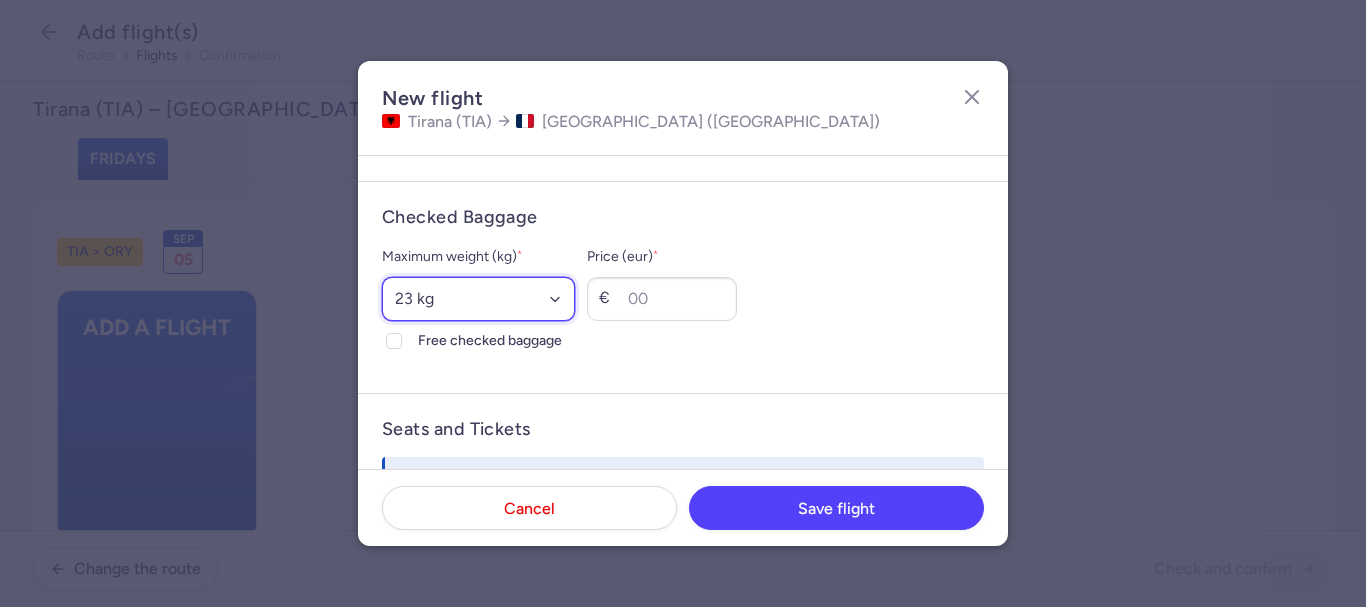 select on "20" 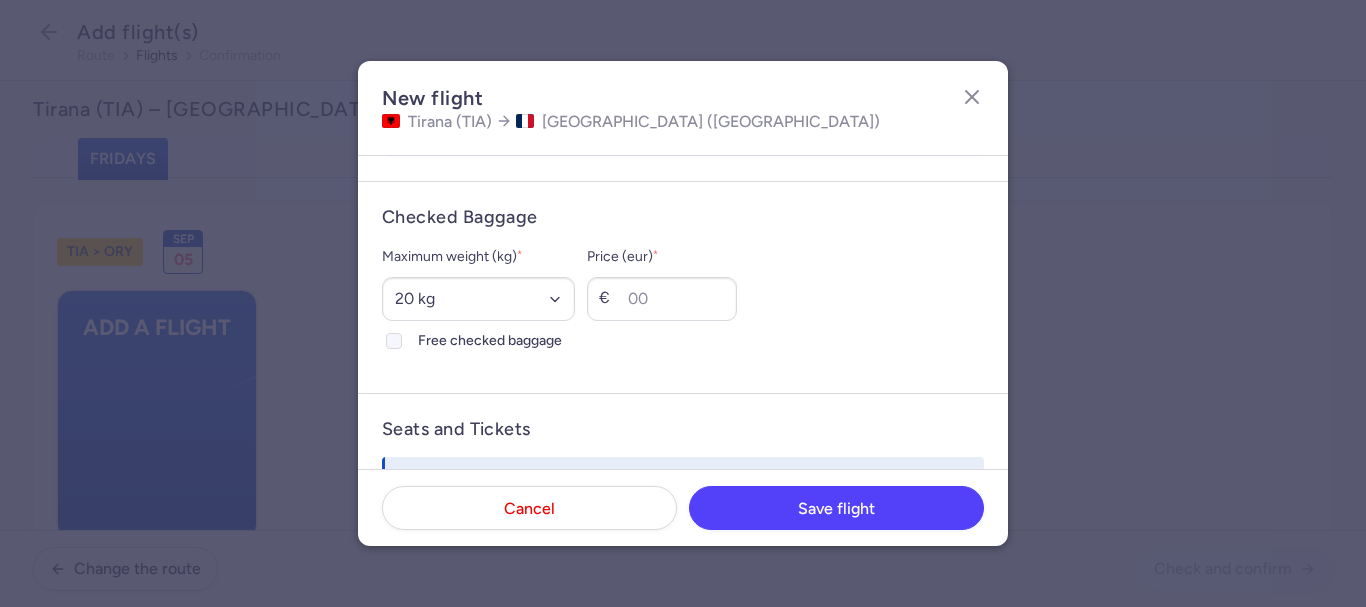 click 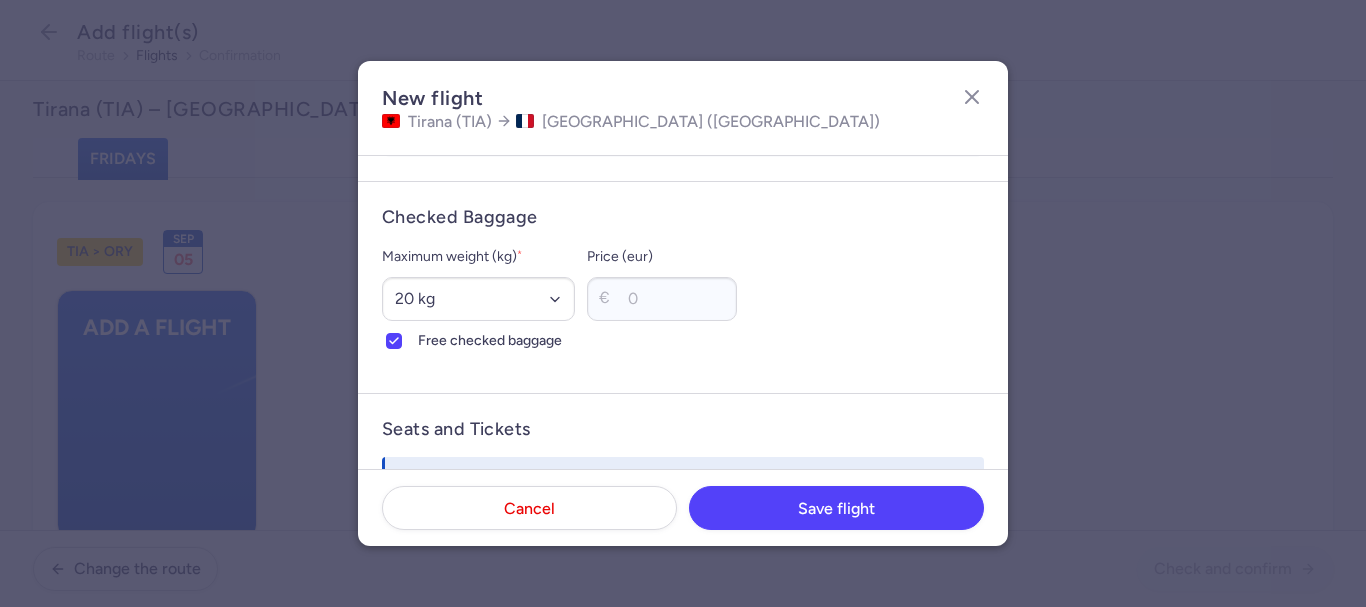 scroll, scrollTop: 700, scrollLeft: 0, axis: vertical 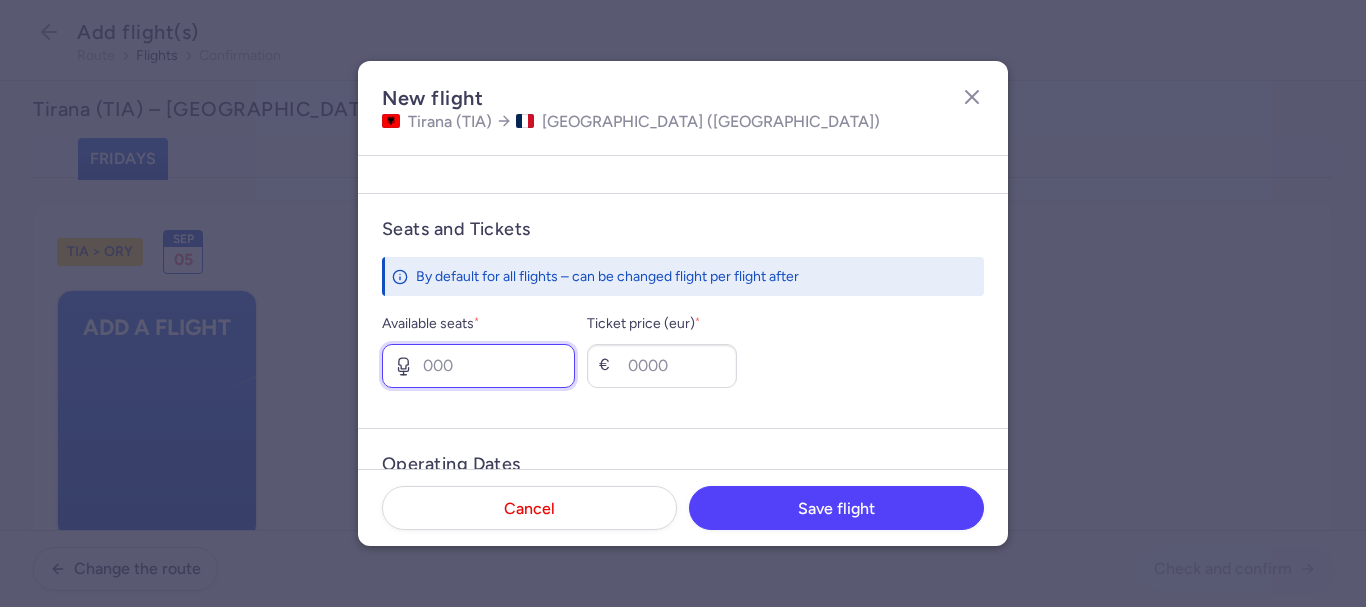 click on "Available seats  *" at bounding box center (478, 366) 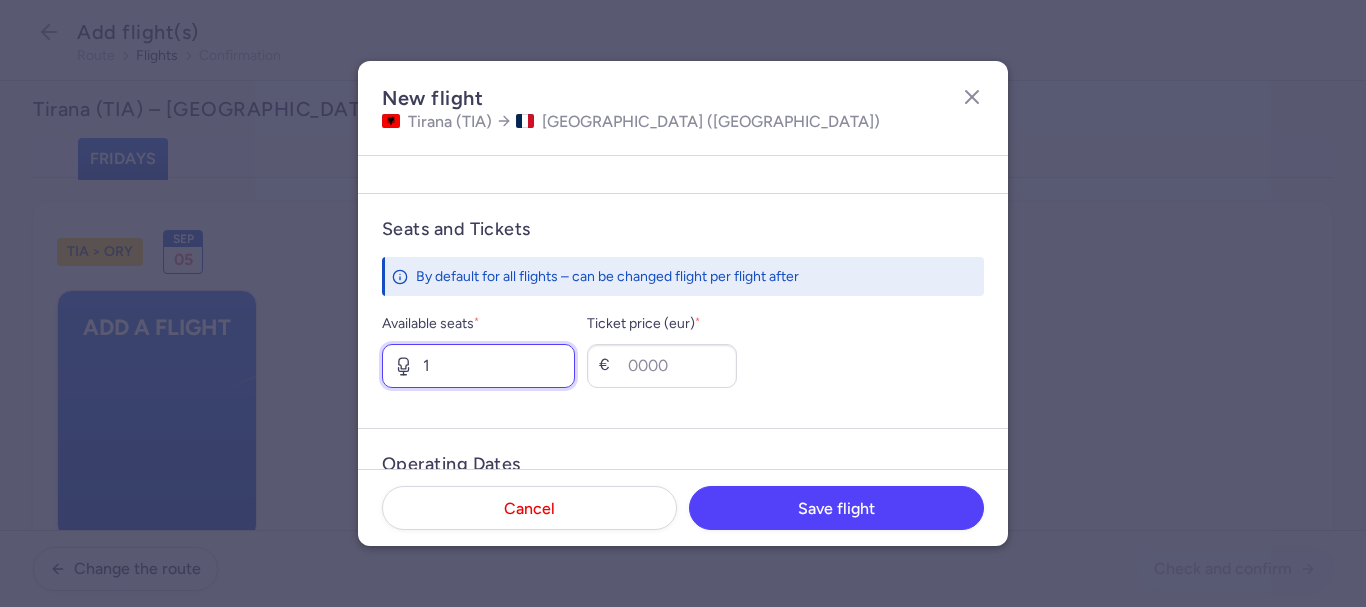 type on "1" 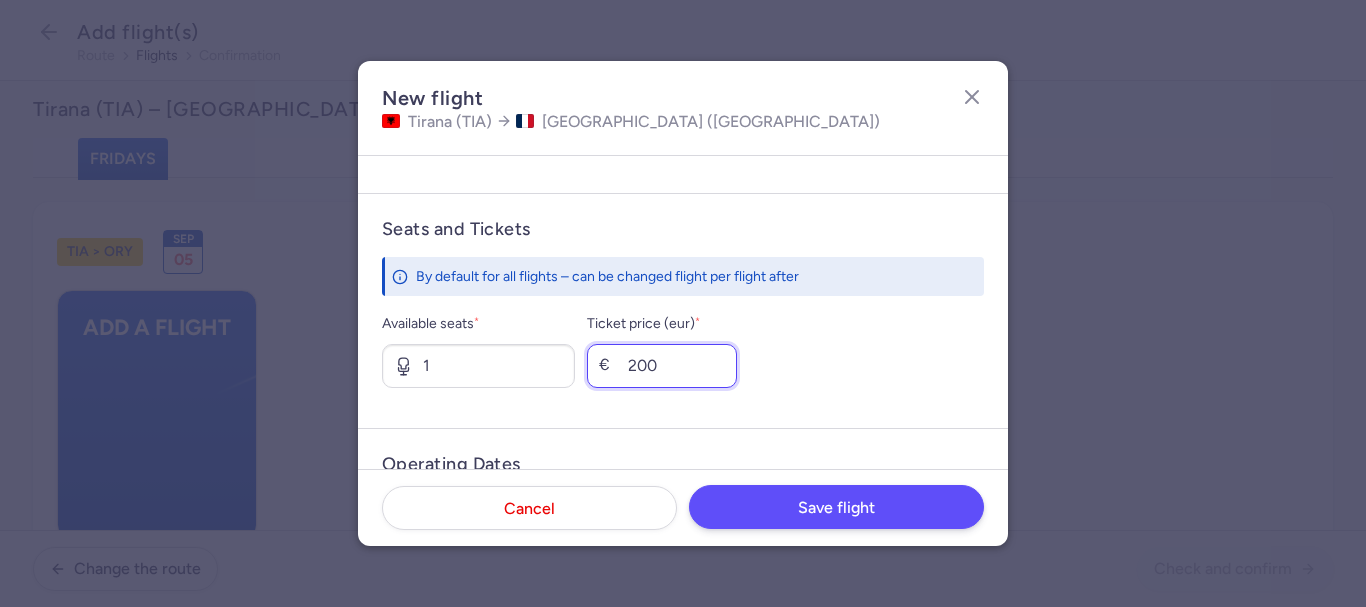type on "200" 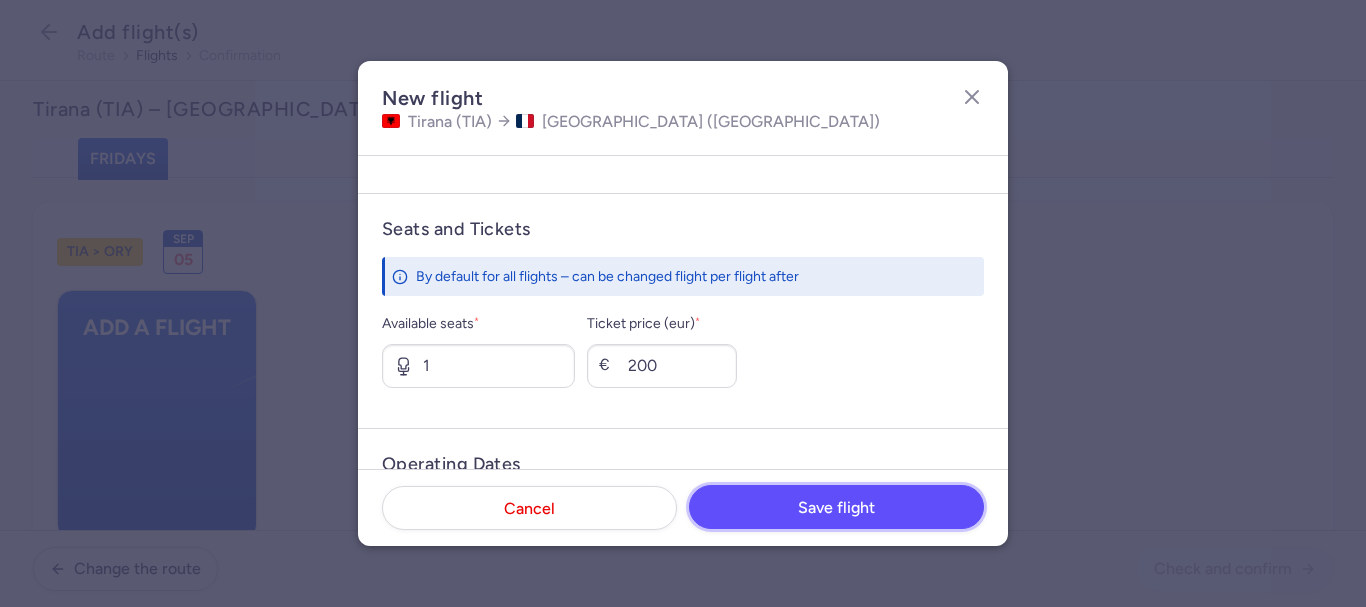 click on "Save flight" at bounding box center (836, 508) 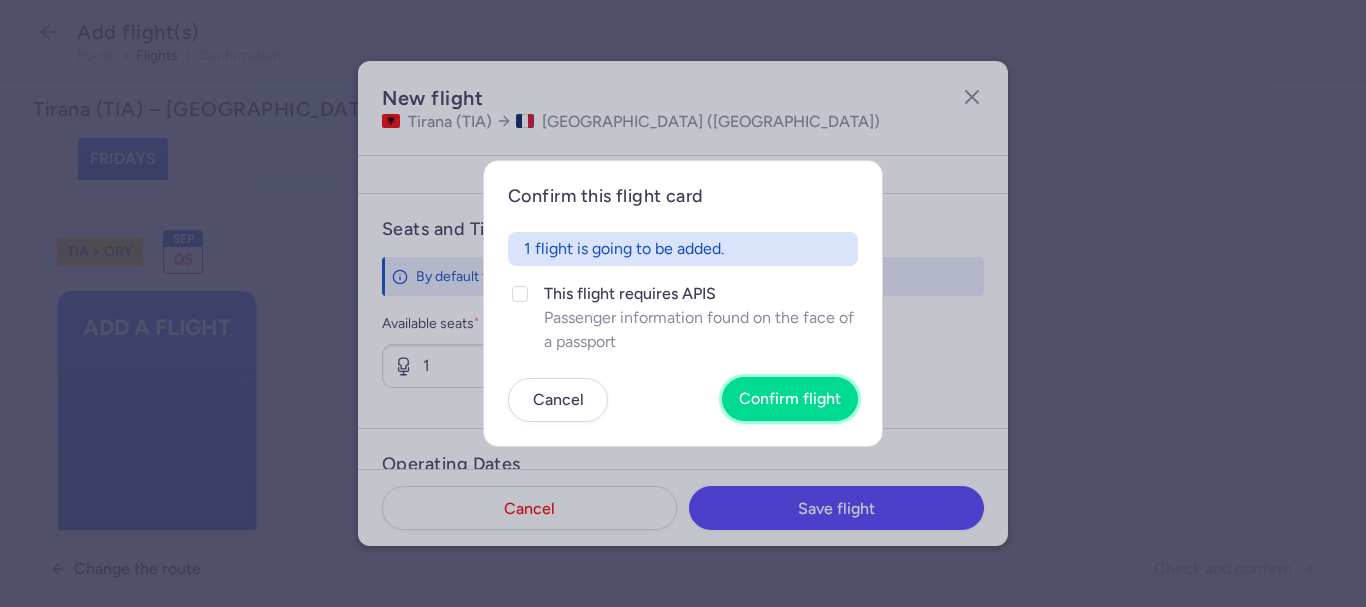 click on "Confirm flight" at bounding box center (790, 399) 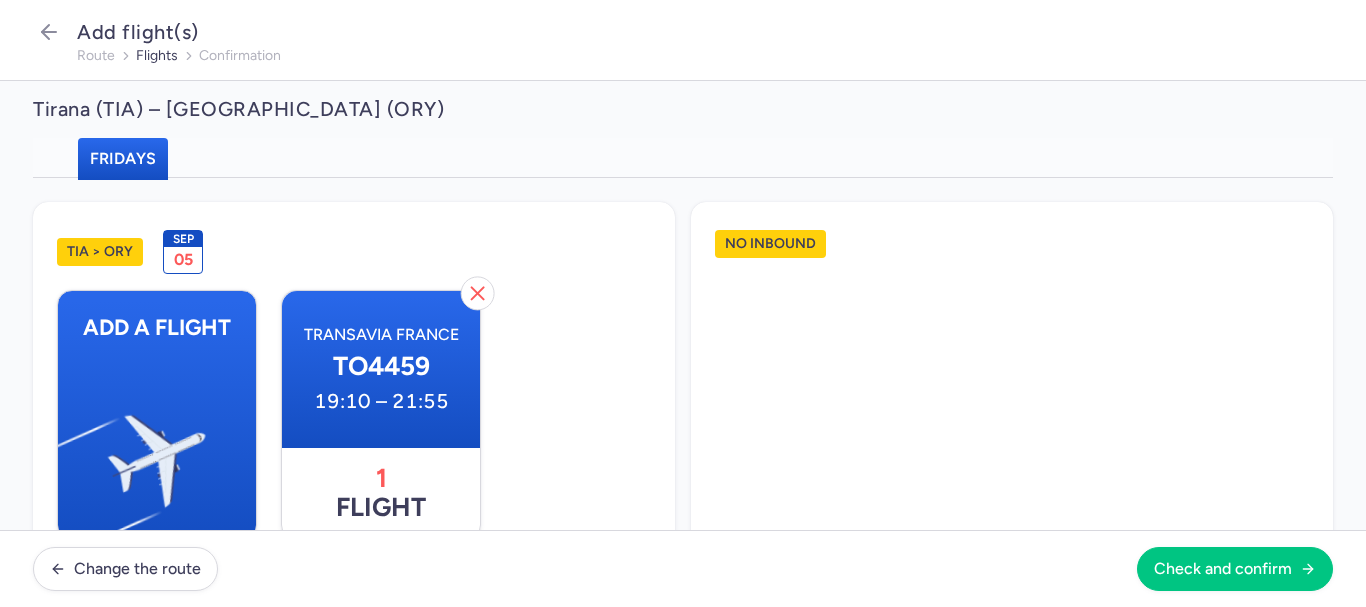 scroll, scrollTop: 58, scrollLeft: 0, axis: vertical 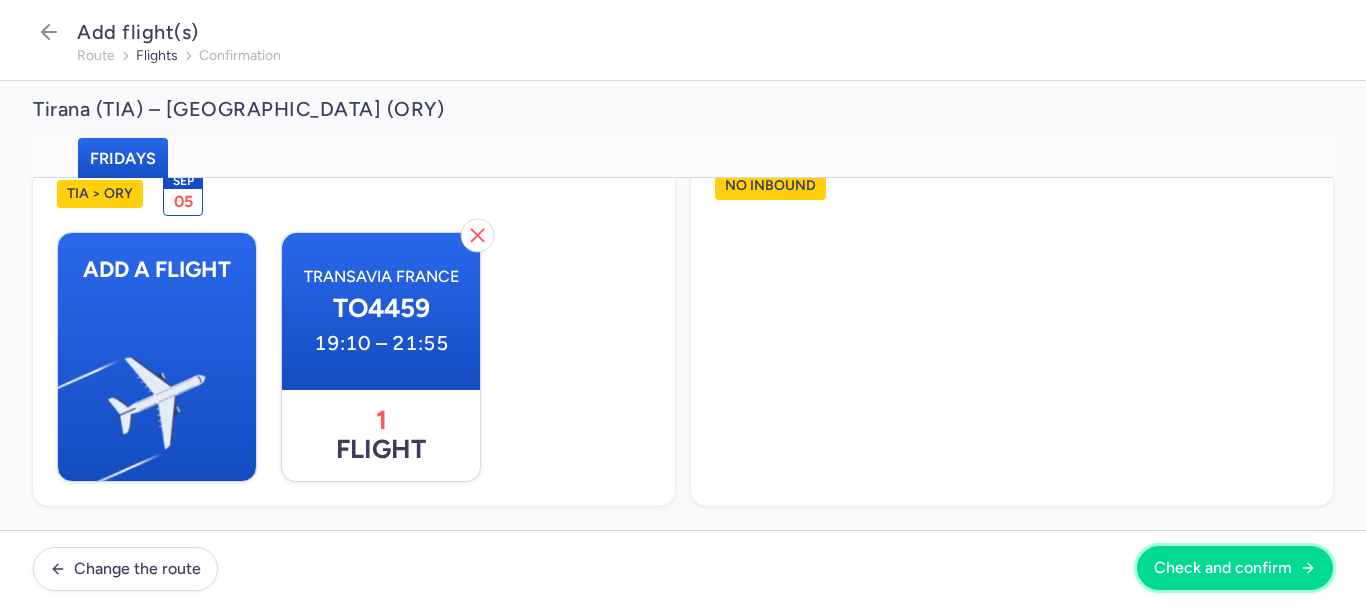 click on "Check and confirm" at bounding box center [1223, 568] 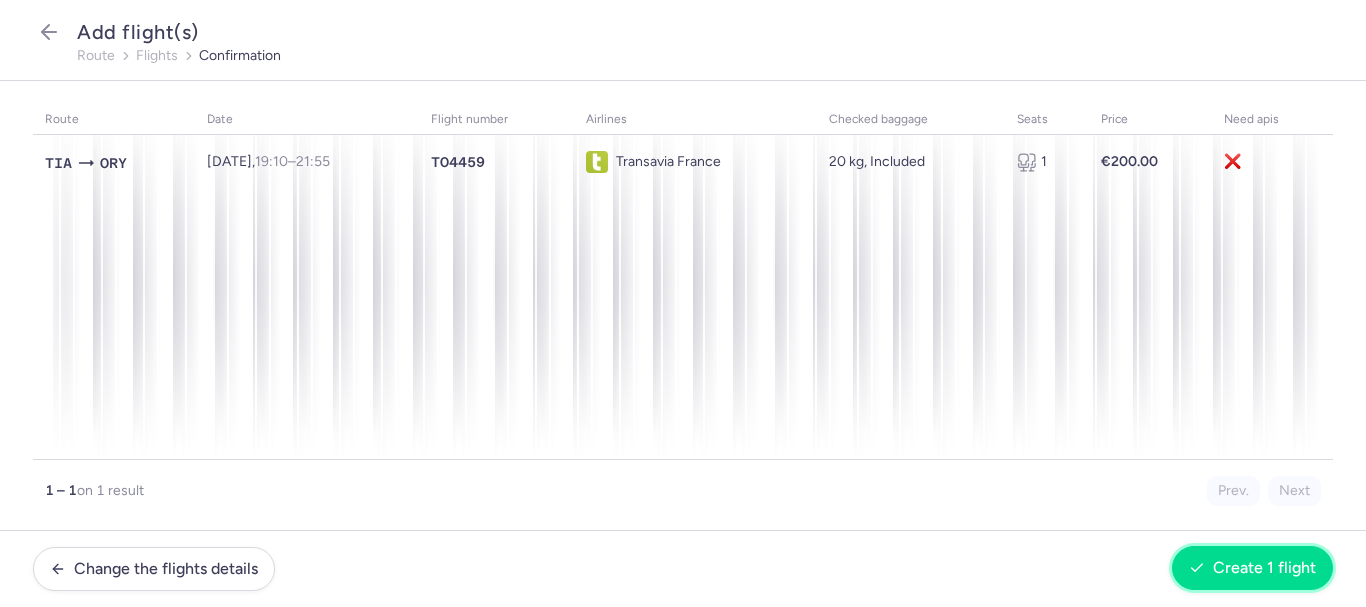 click on "Create 1 flight" at bounding box center (1252, 568) 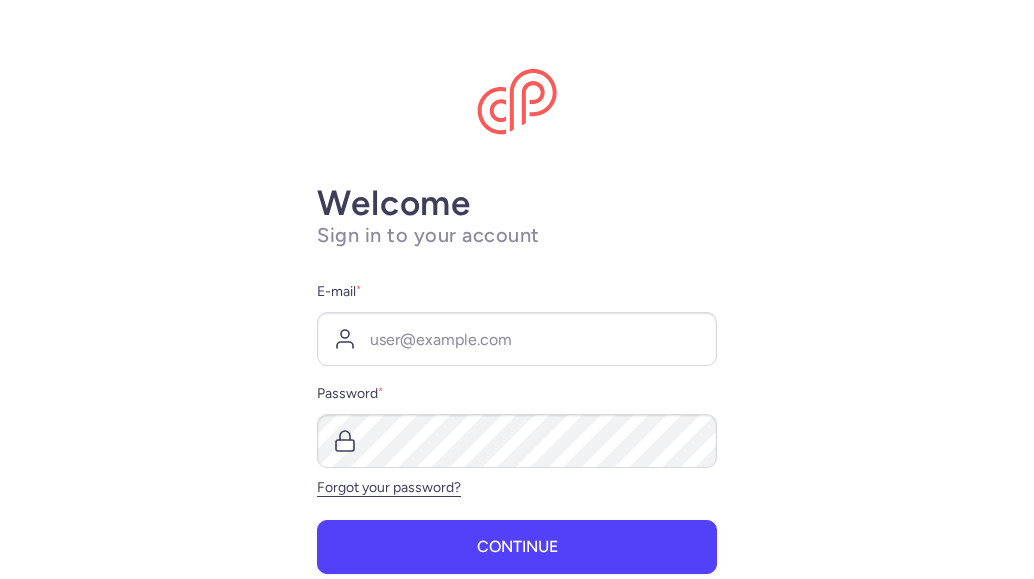 scroll, scrollTop: 0, scrollLeft: 0, axis: both 